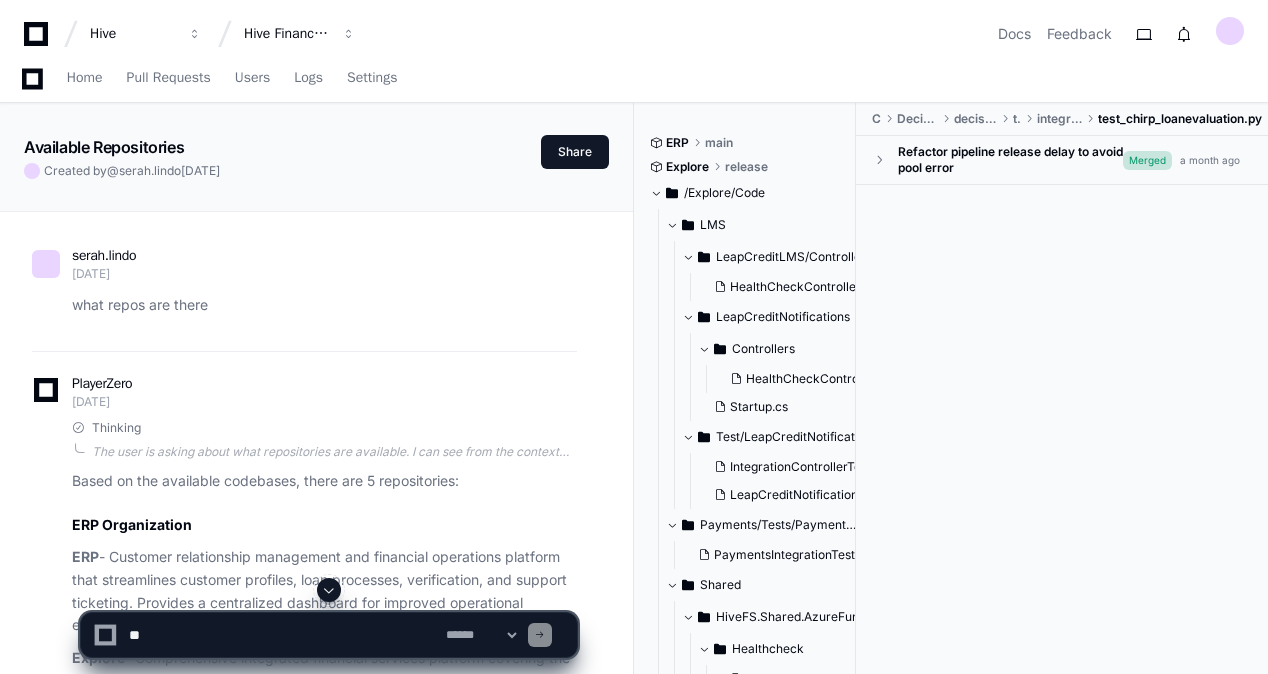 scroll, scrollTop: 158971, scrollLeft: 0, axis: vertical 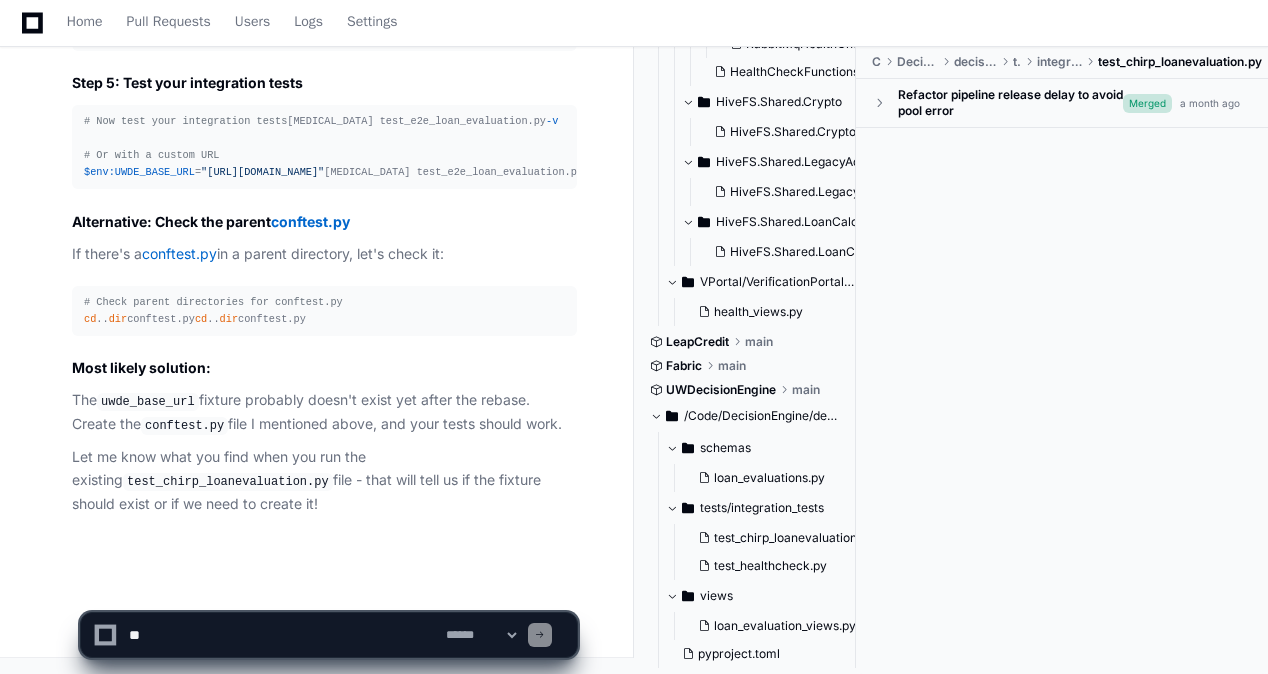 click 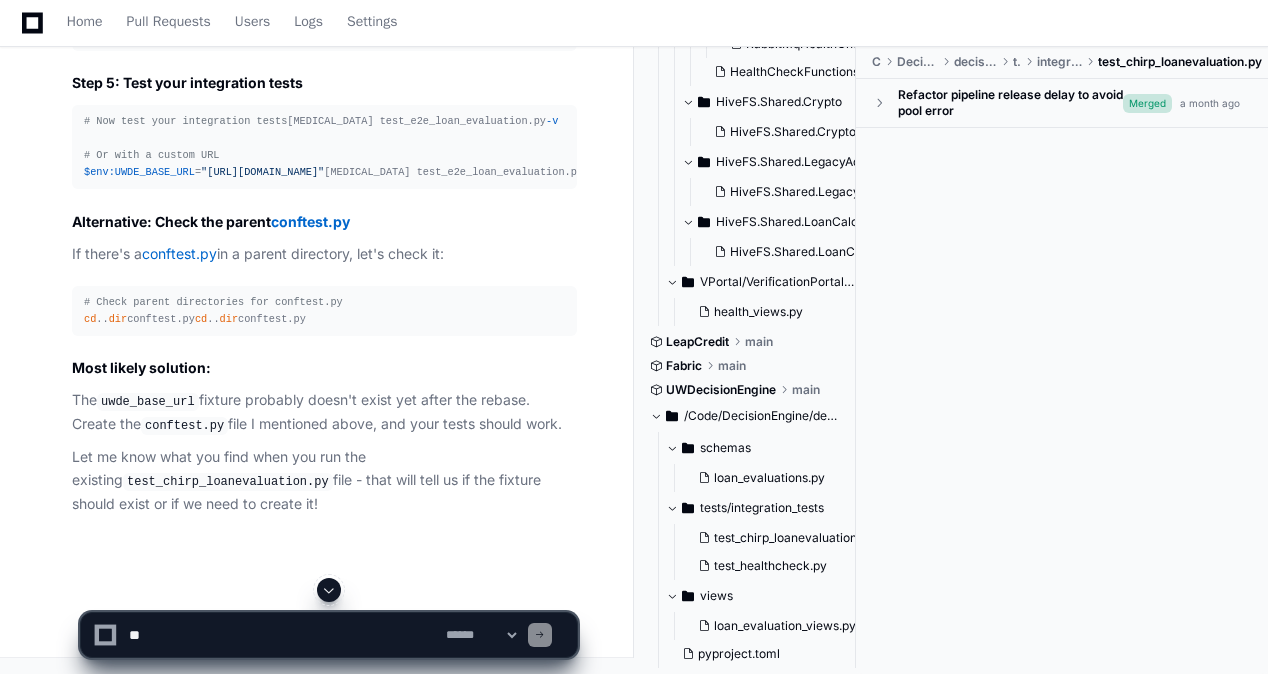 scroll, scrollTop: 159571, scrollLeft: 0, axis: vertical 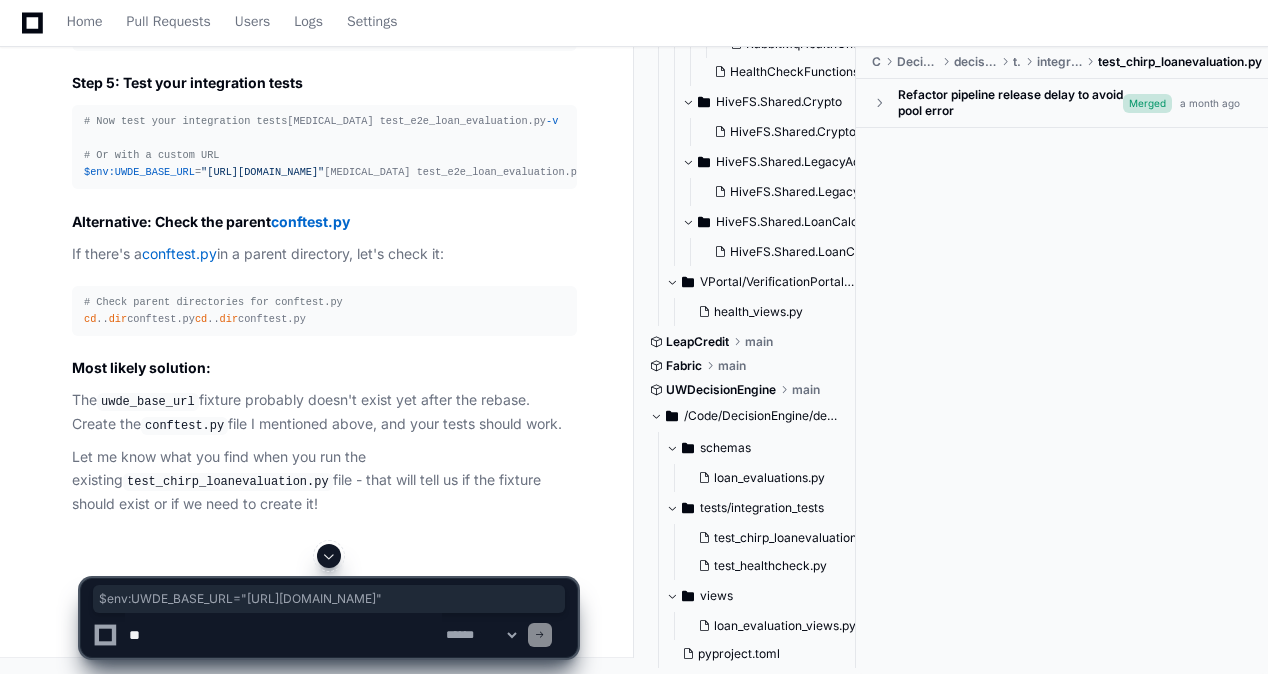 drag, startPoint x: 84, startPoint y: 388, endPoint x: 380, endPoint y: 389, distance: 296.00168 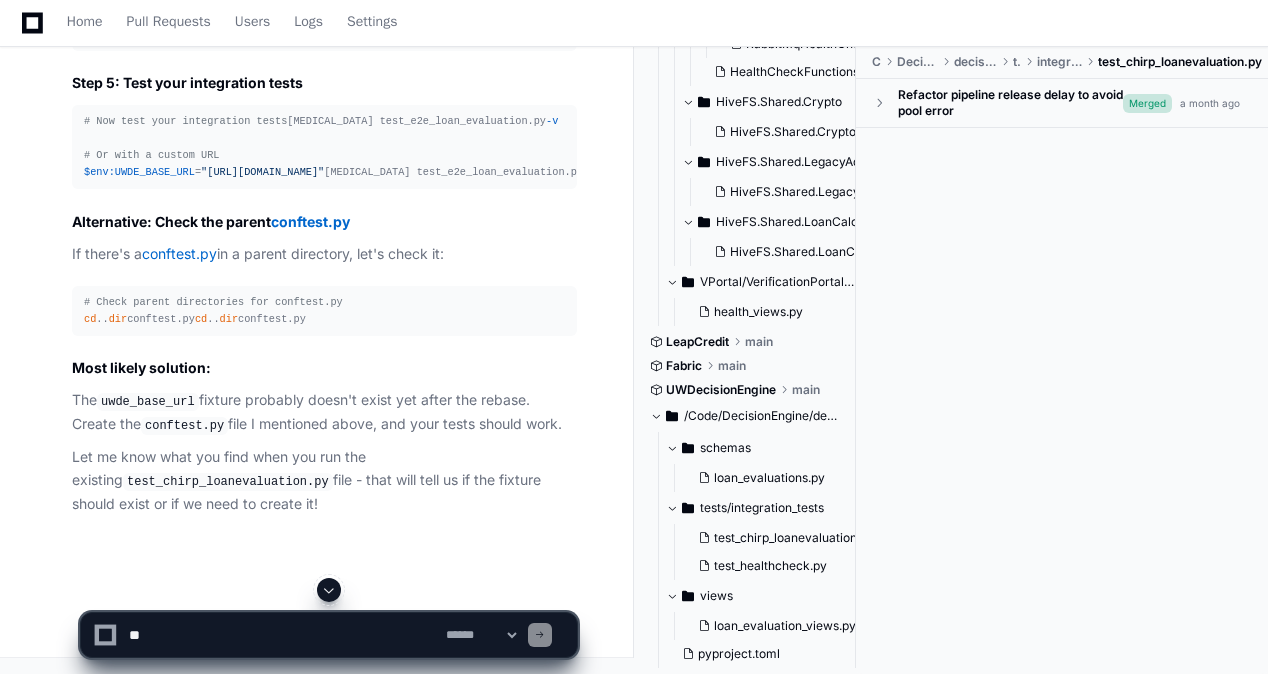 click on "# Now test your integration tests
[MEDICAL_DATA] test_e2e_loan_evaluation.py  -v
# Or with a custom URL
$env:UWDE_BASE_URL = "[URL][DOMAIN_NAME]"
[MEDICAL_DATA] test_e2e_loan_evaluation.py  -v" 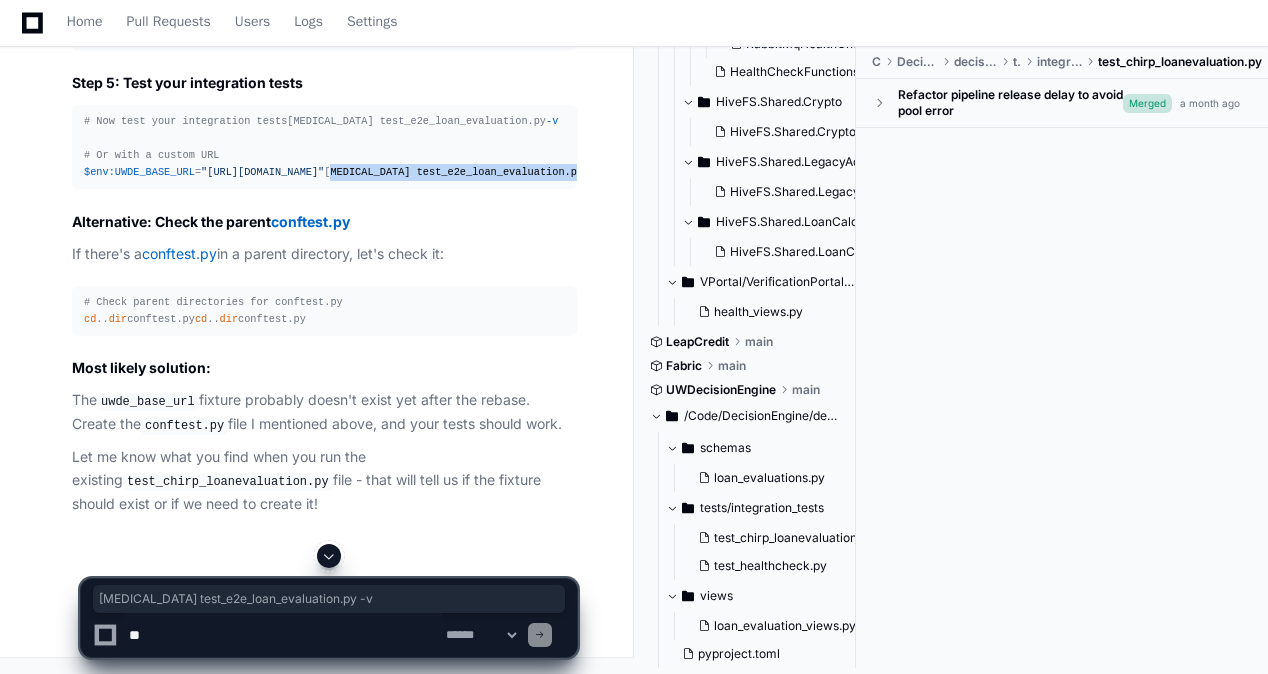 drag, startPoint x: 78, startPoint y: 409, endPoint x: 323, endPoint y: 409, distance: 245 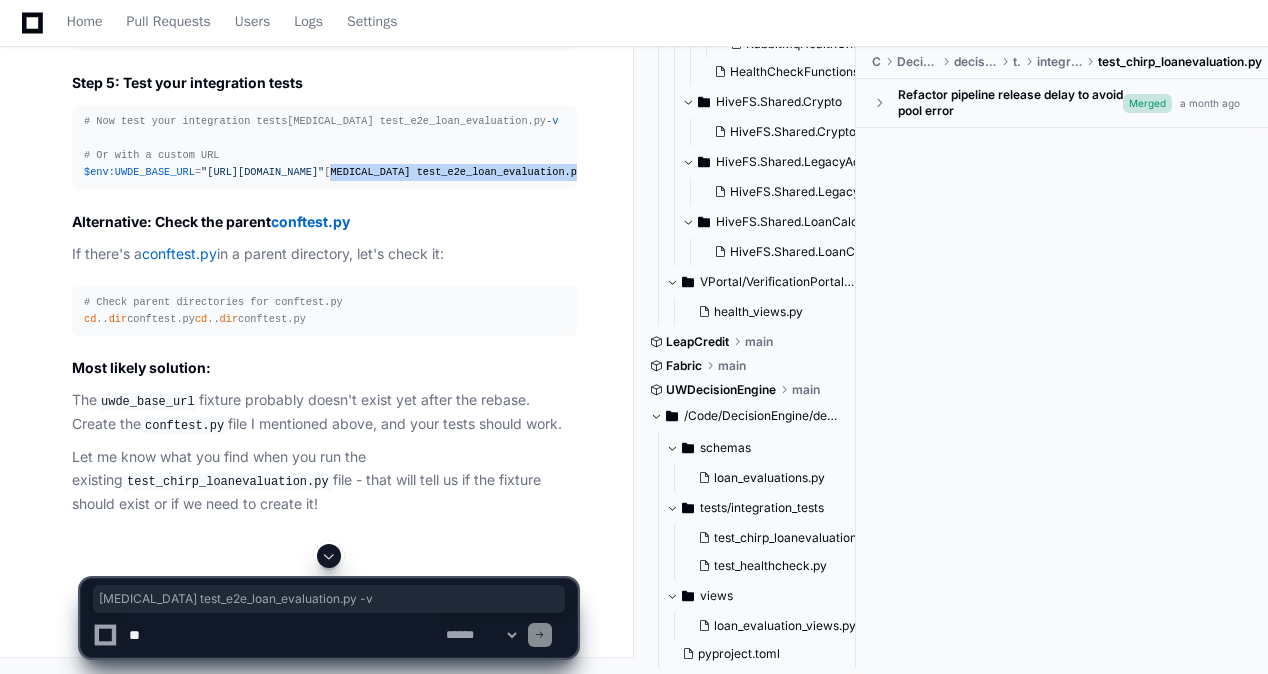 copy on "[MEDICAL_DATA] test_e2e_loan_evaluation.py  -v" 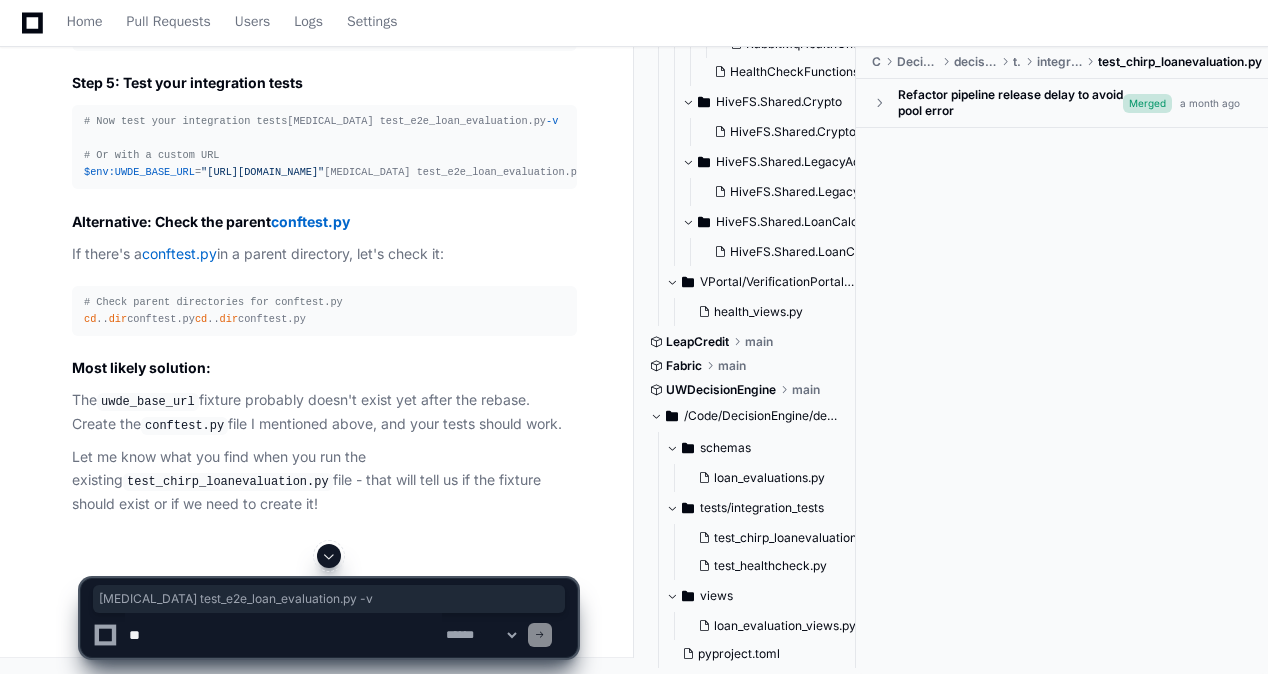 click on "# Now test your integration tests
[MEDICAL_DATA] test_e2e_loan_evaluation.py  -v
# Or with a custom URL
$env:UWDE_BASE_URL = "[URL][DOMAIN_NAME]"
[MEDICAL_DATA] test_e2e_loan_evaluation.py  -v" 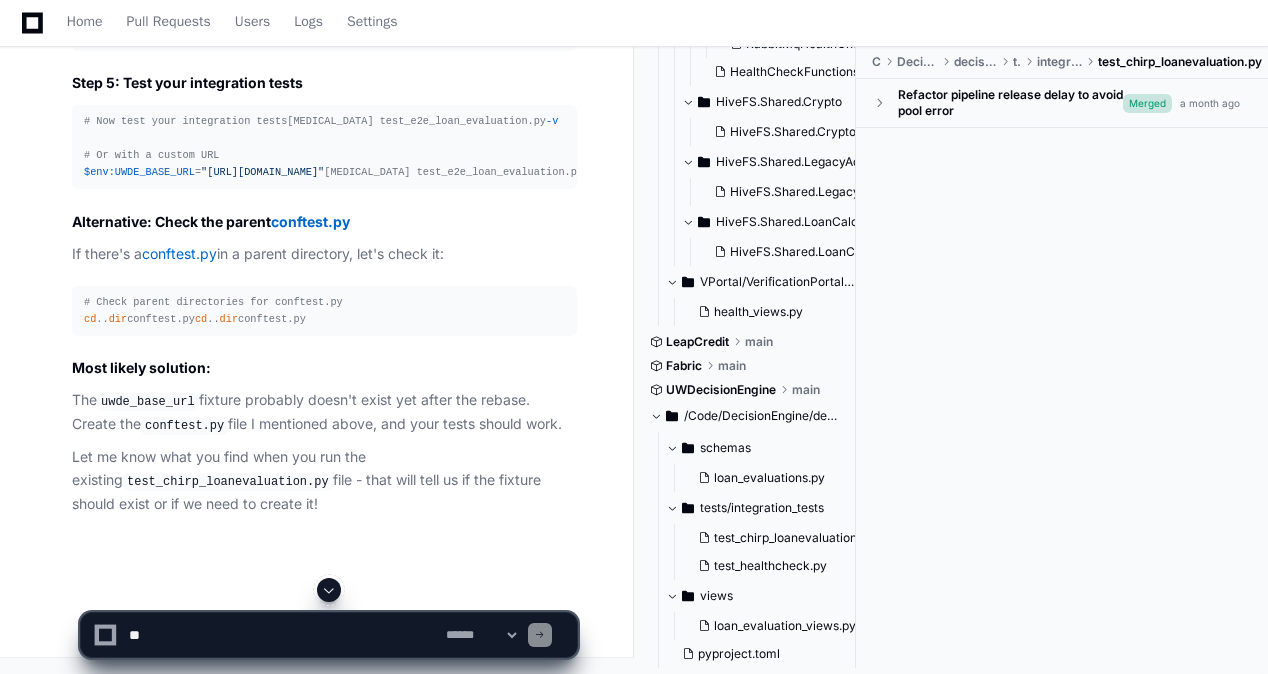 scroll, scrollTop: 159871, scrollLeft: 0, axis: vertical 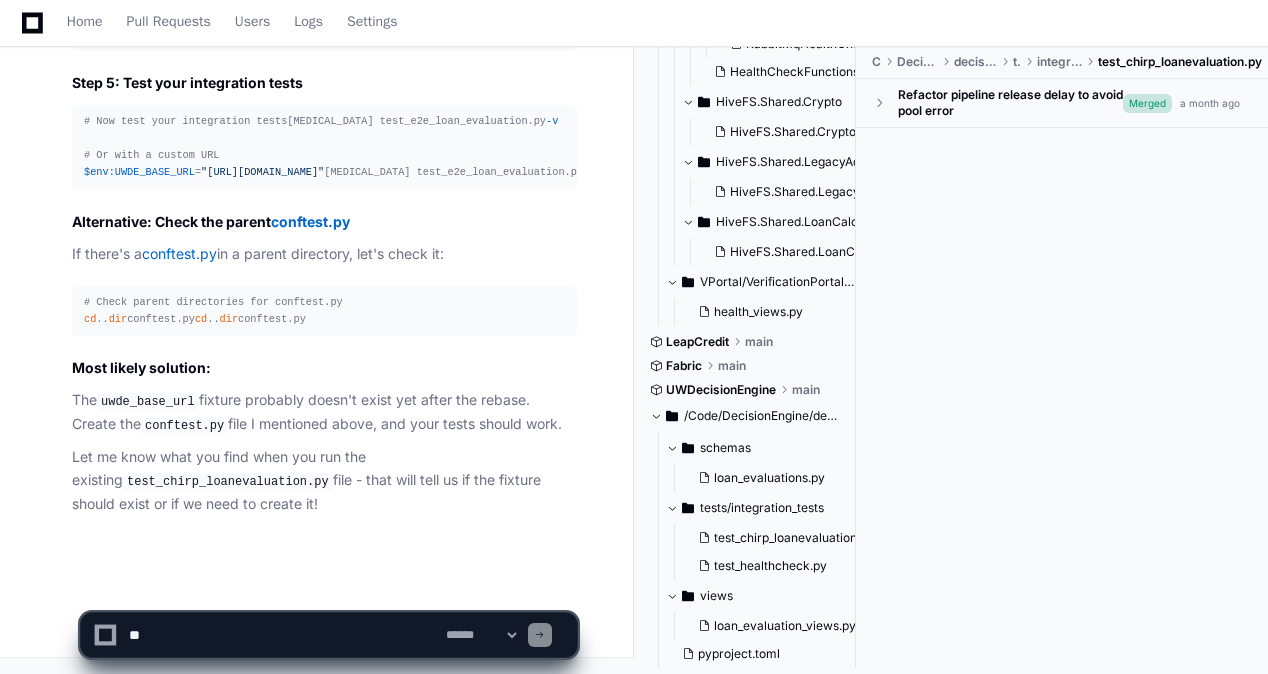 click 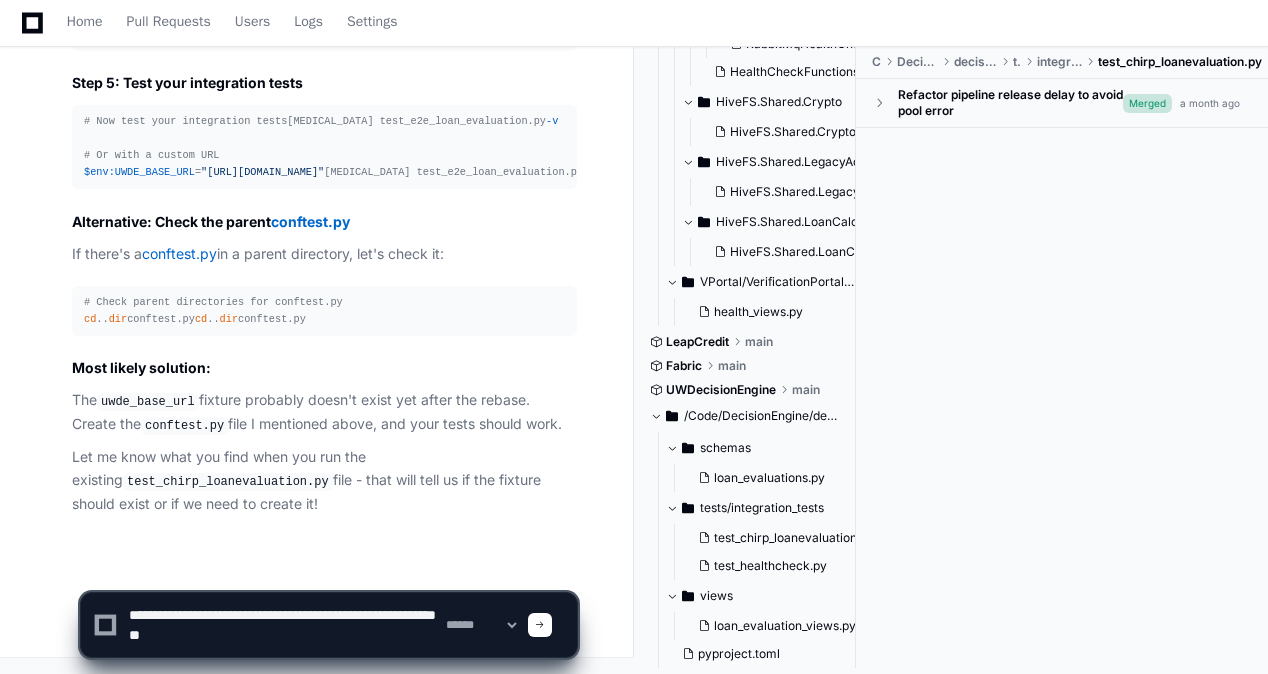 paste on "**********" 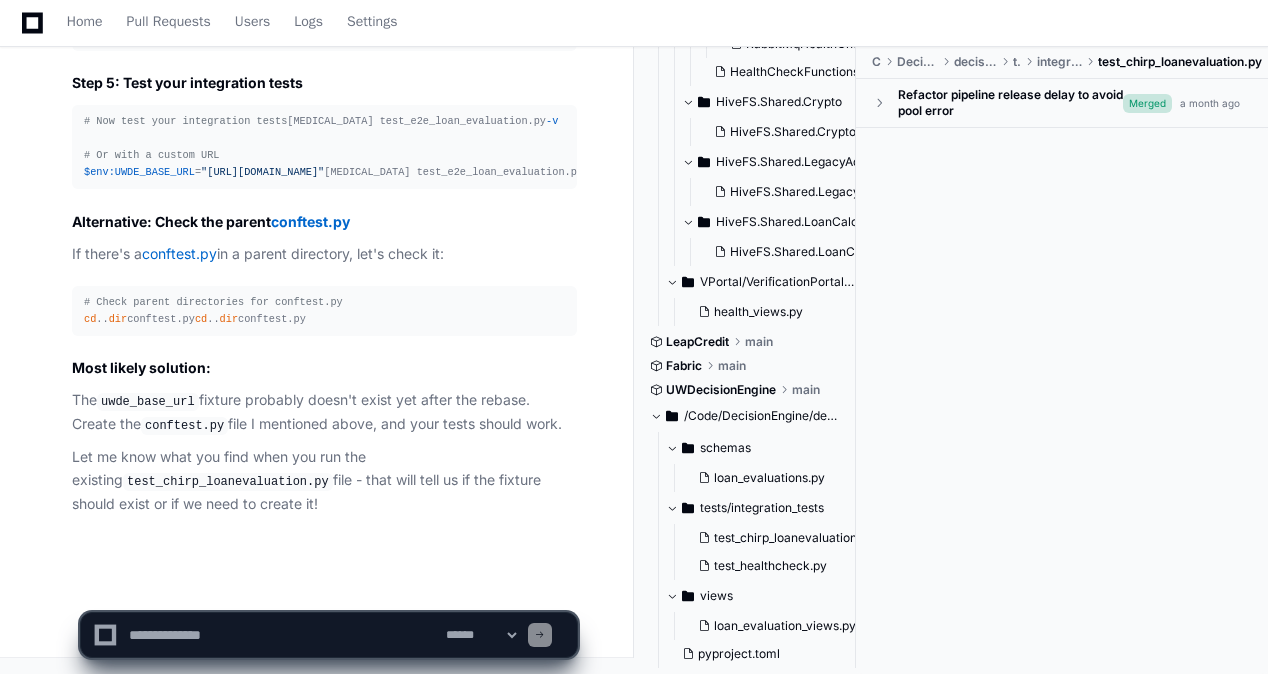 scroll, scrollTop: 0, scrollLeft: 0, axis: both 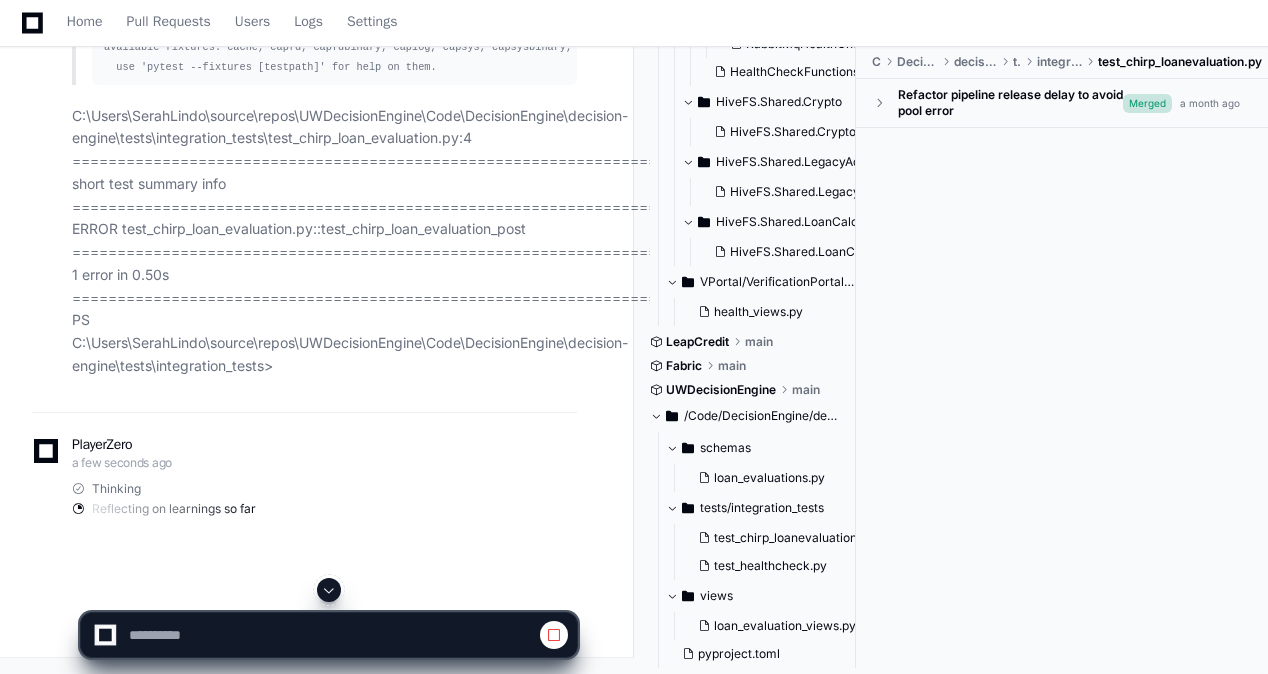 click 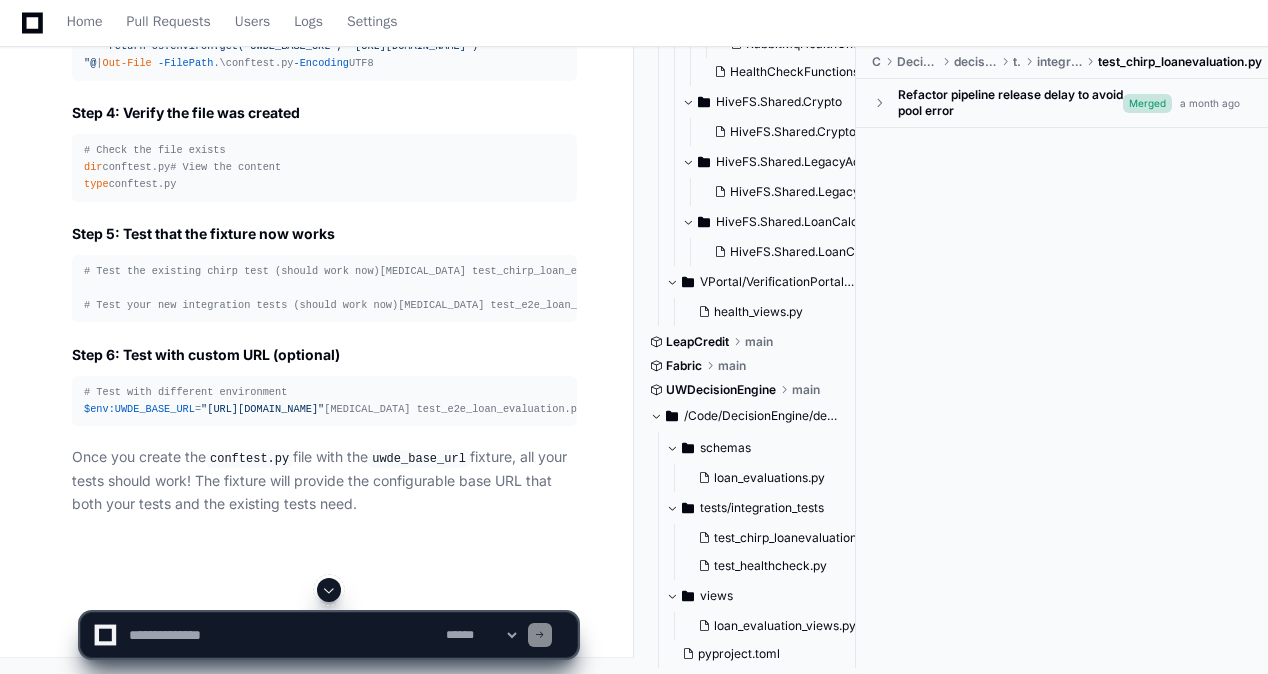 scroll, scrollTop: 164398, scrollLeft: 0, axis: vertical 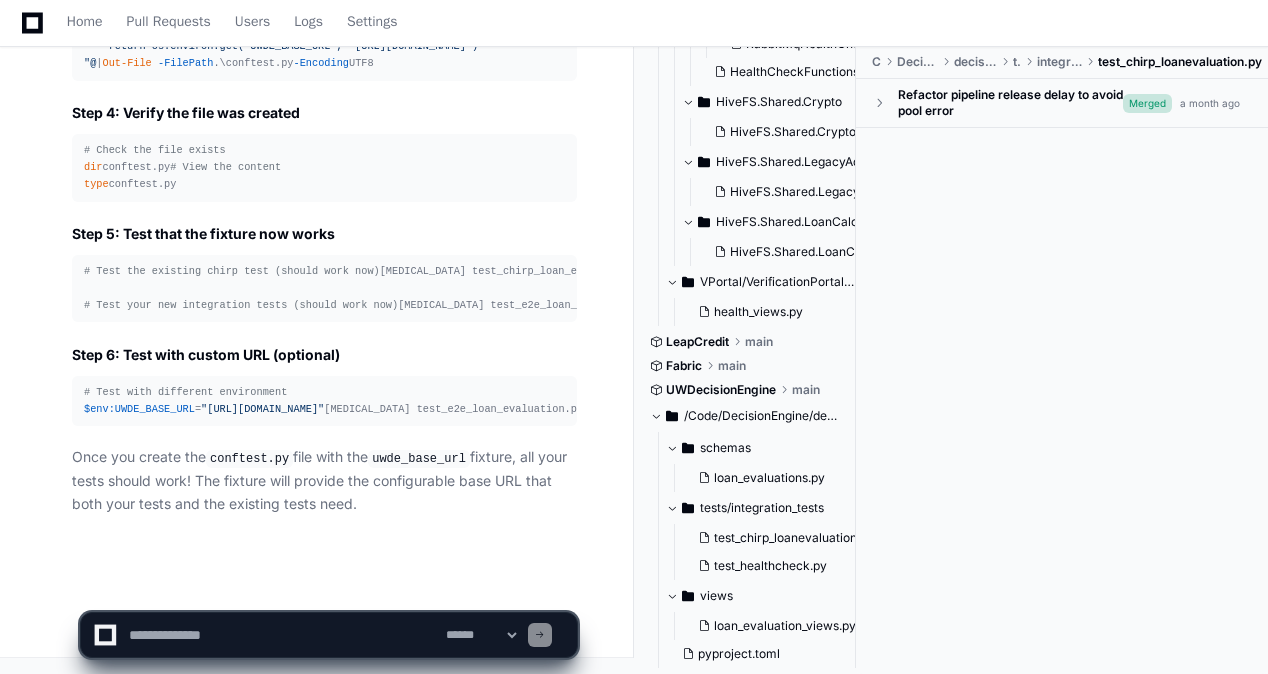 click 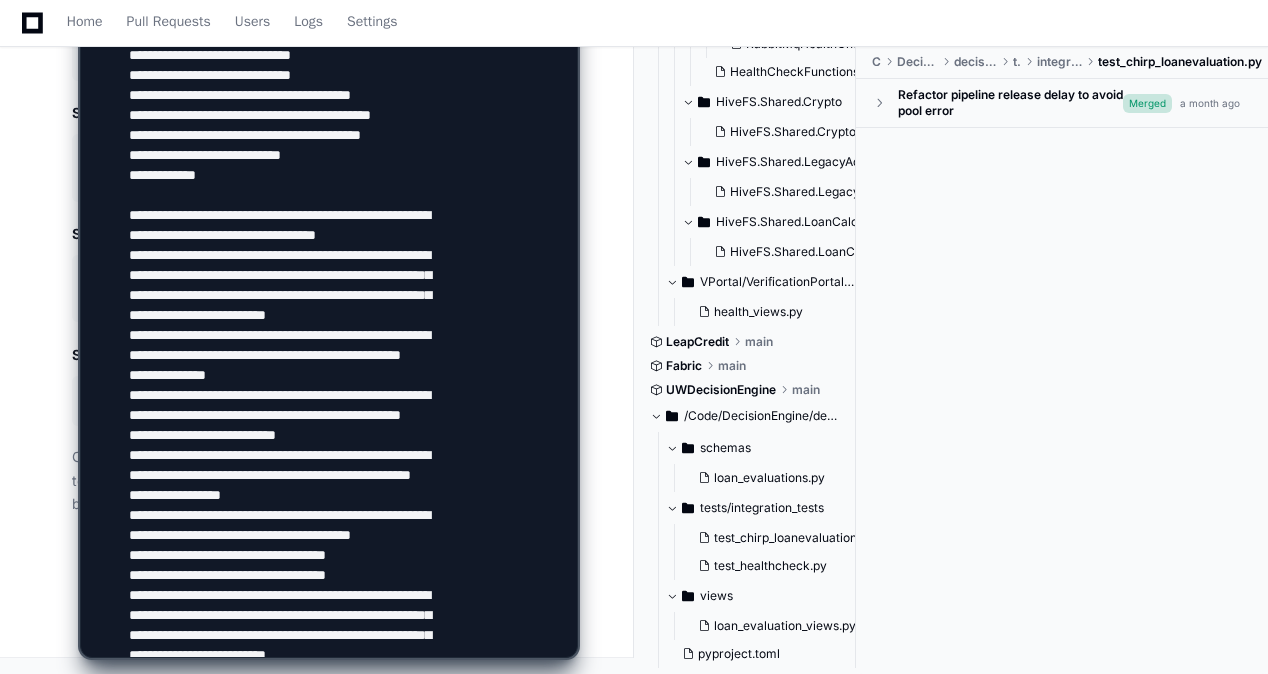 scroll, scrollTop: 14366, scrollLeft: 0, axis: vertical 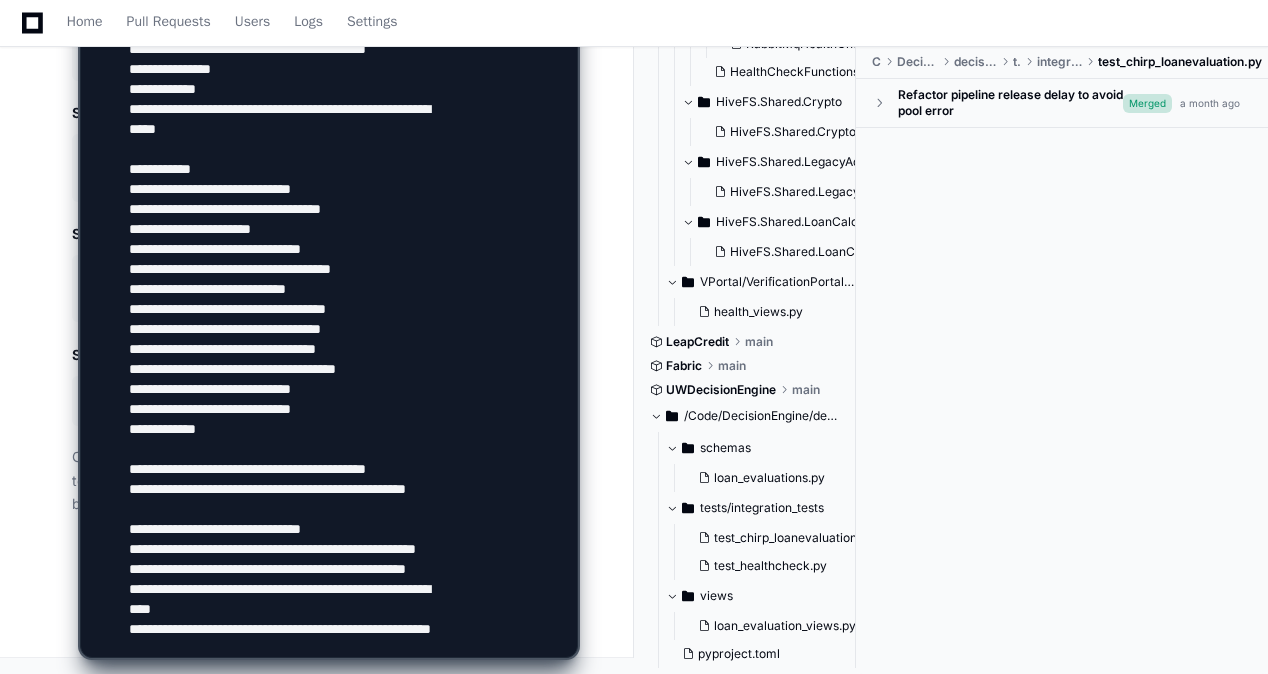 type on "**********" 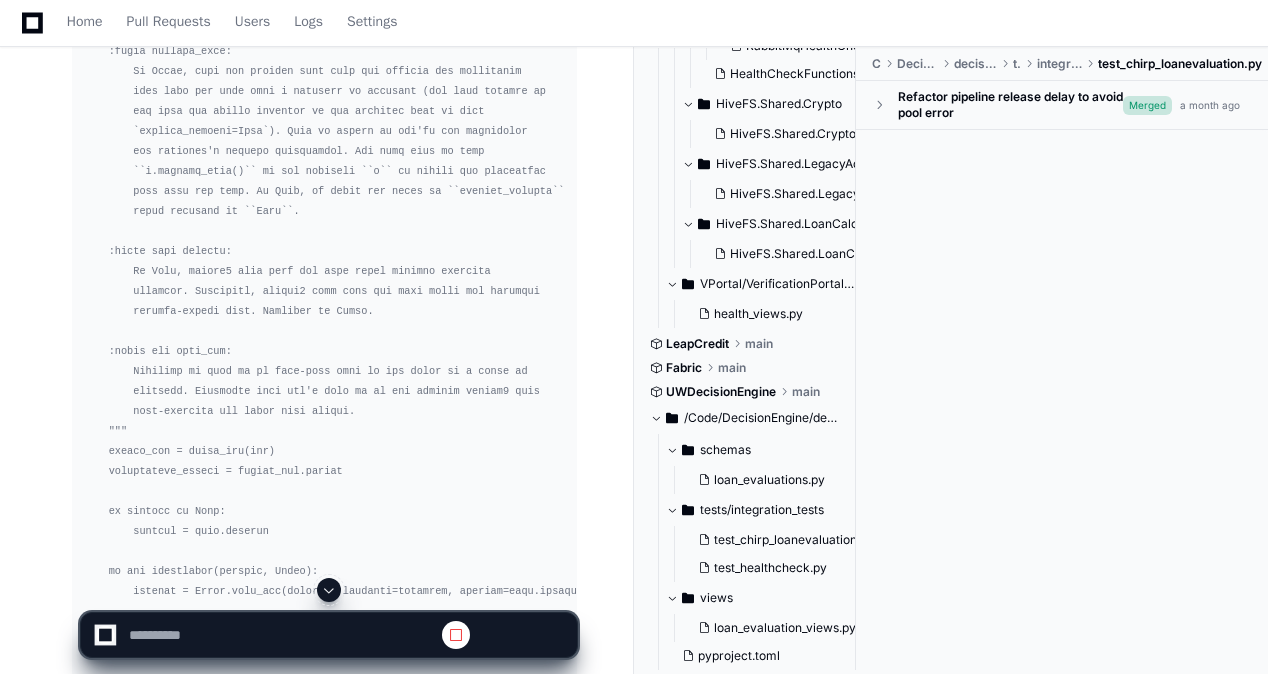 scroll, scrollTop: 0, scrollLeft: 0, axis: both 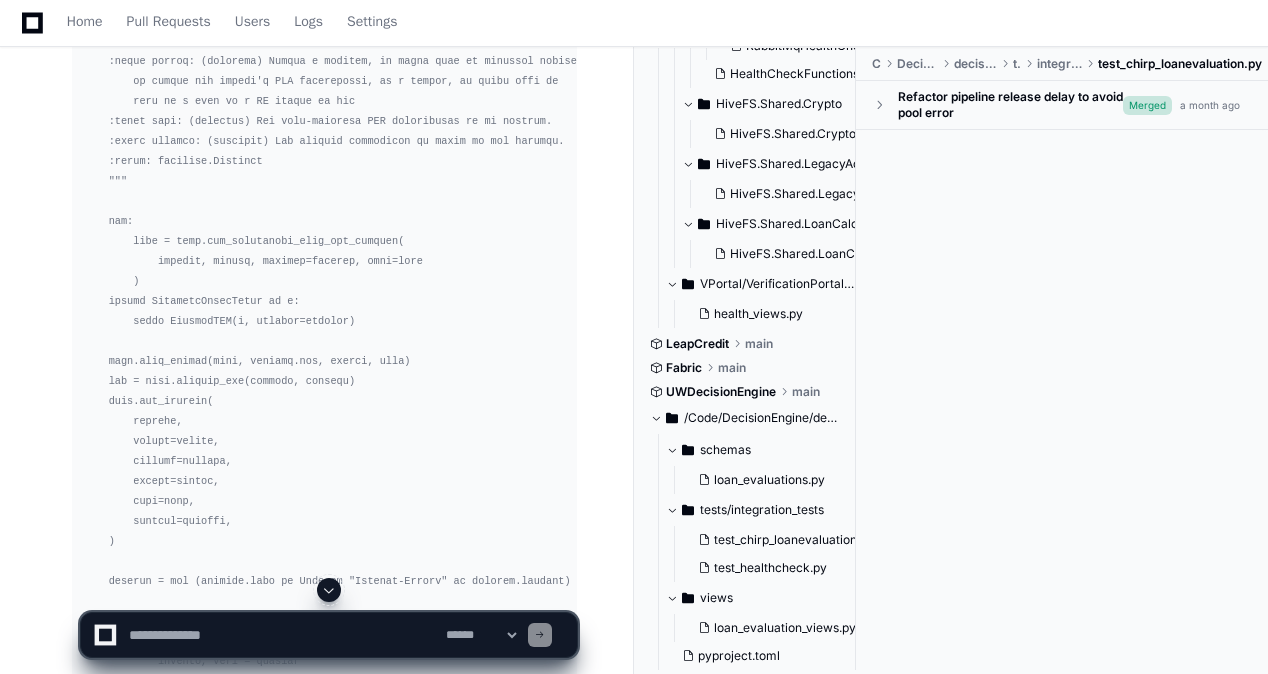 click 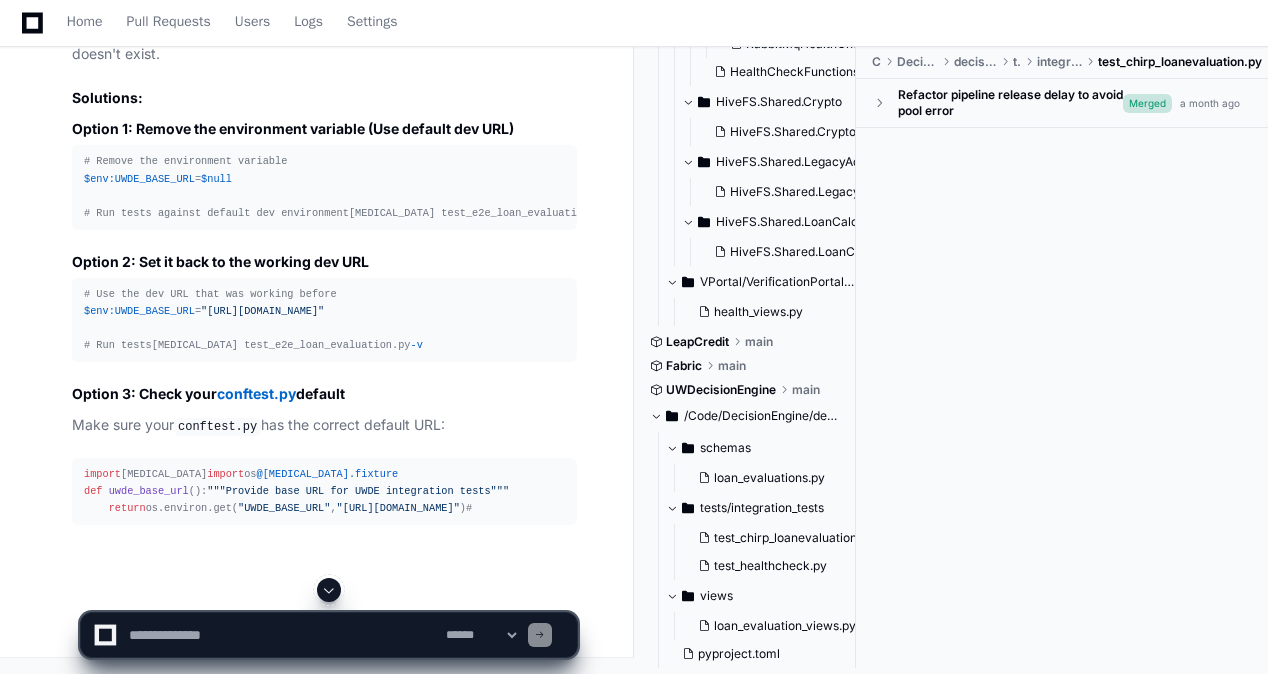click 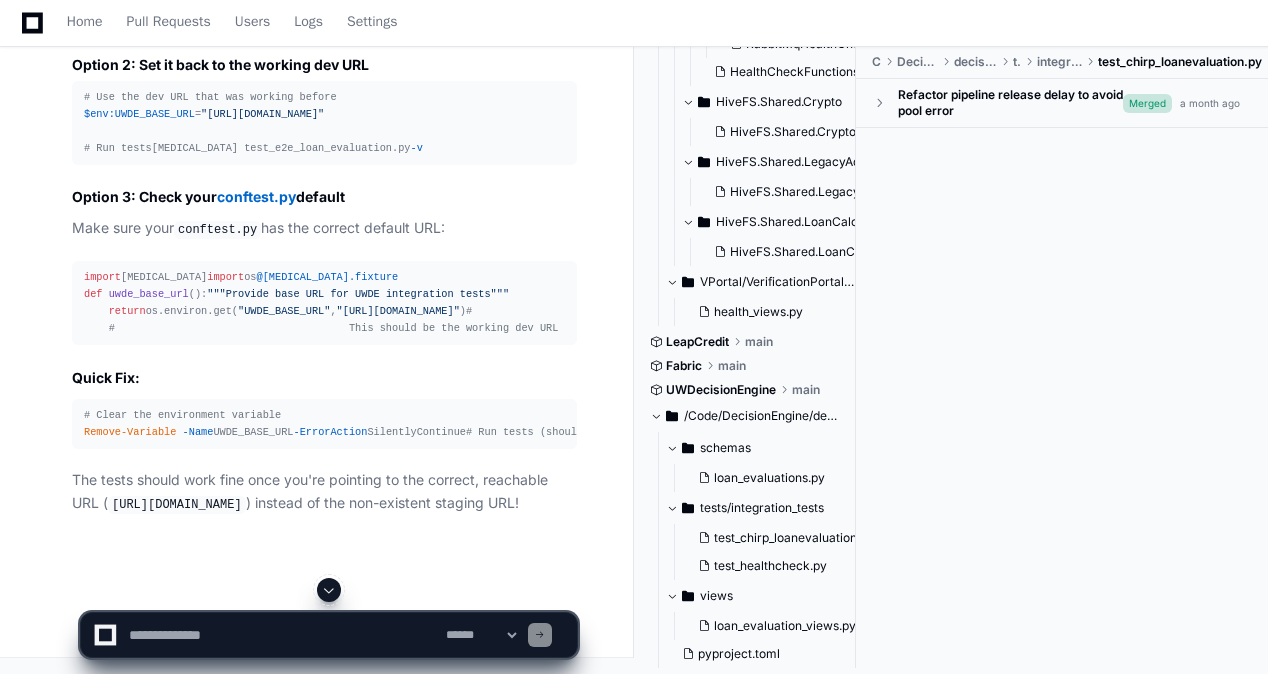 scroll, scrollTop: 193721, scrollLeft: 0, axis: vertical 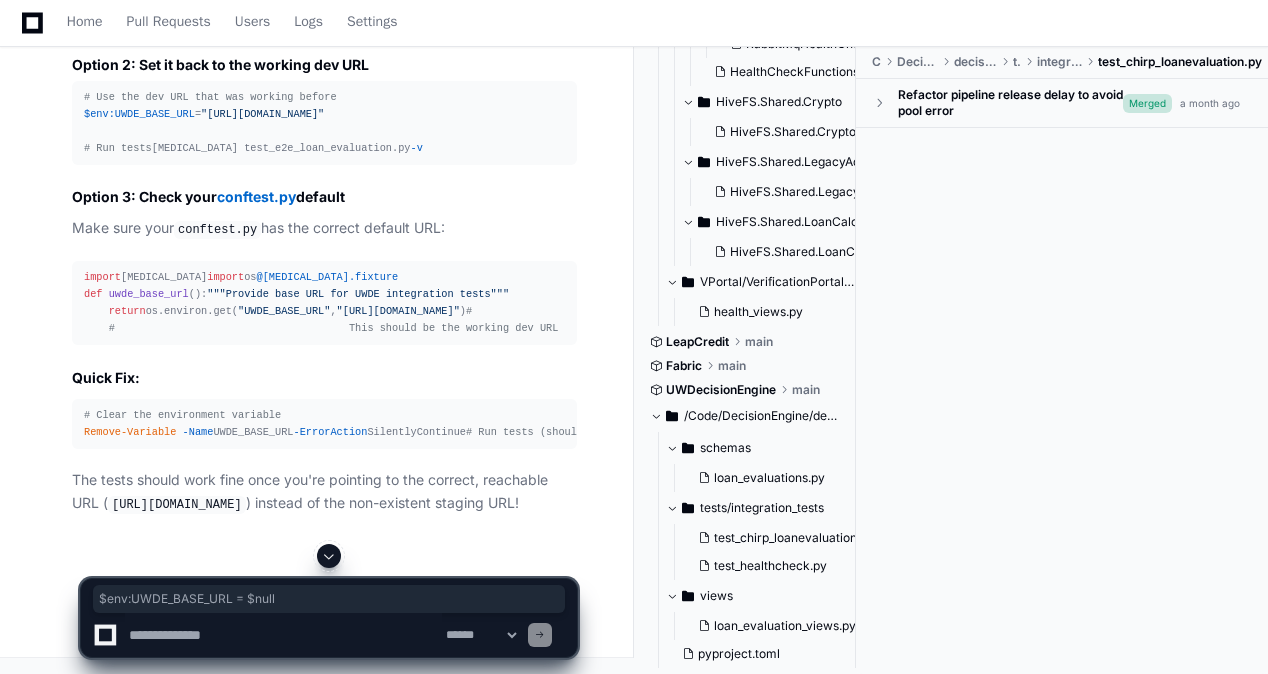 drag, startPoint x: 230, startPoint y: 206, endPoint x: 78, endPoint y: 212, distance: 152.11838 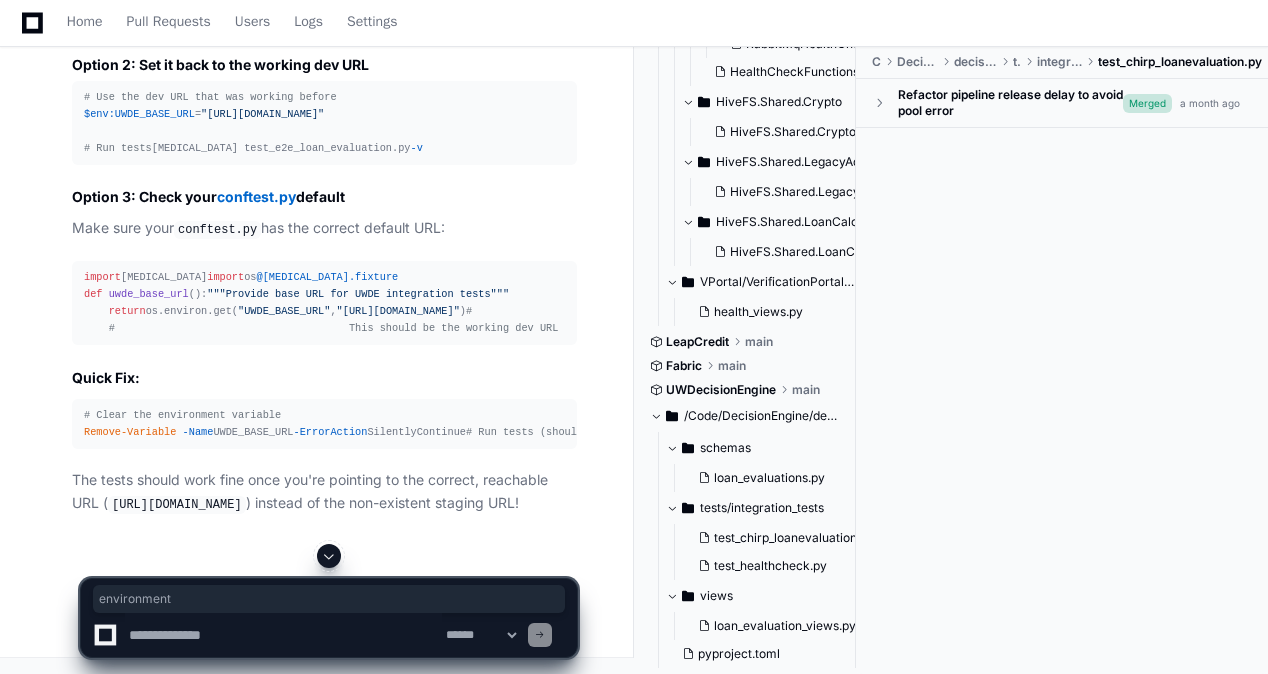 drag, startPoint x: 123, startPoint y: 248, endPoint x: 250, endPoint y: 248, distance: 127 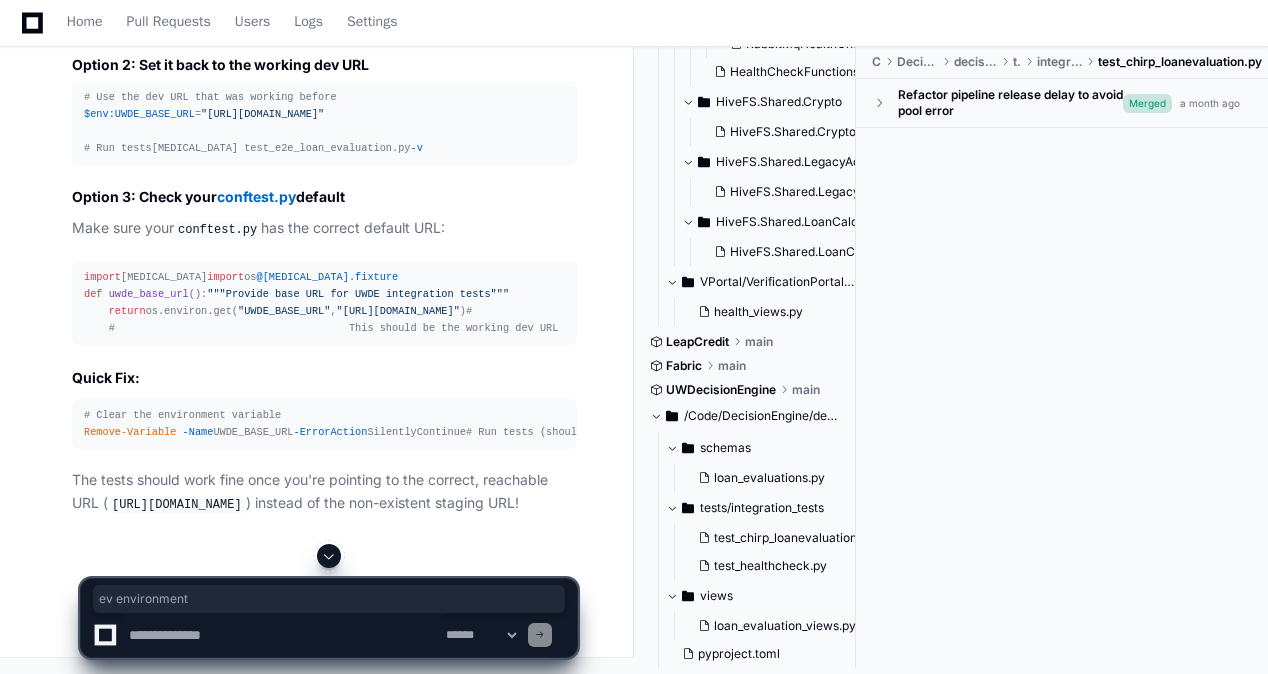 drag, startPoint x: 250, startPoint y: 248, endPoint x: 266, endPoint y: 271, distance: 28.01785 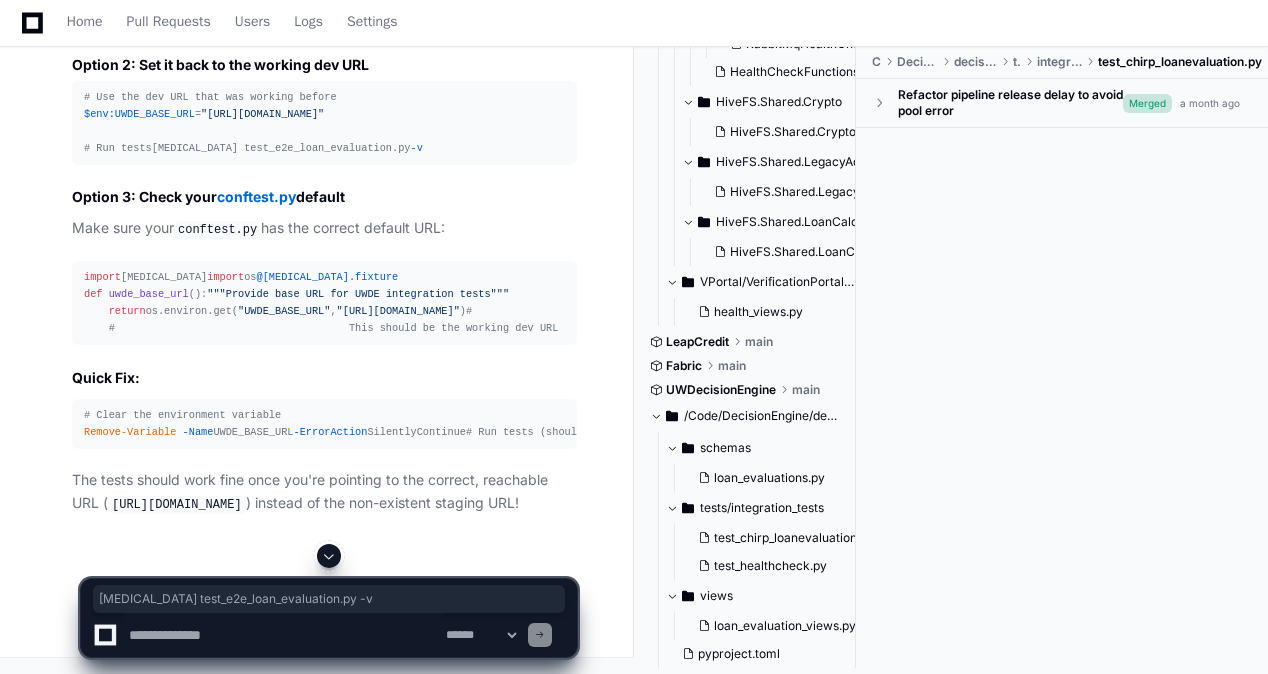 drag, startPoint x: 84, startPoint y: 263, endPoint x: 304, endPoint y: 264, distance: 220.00227 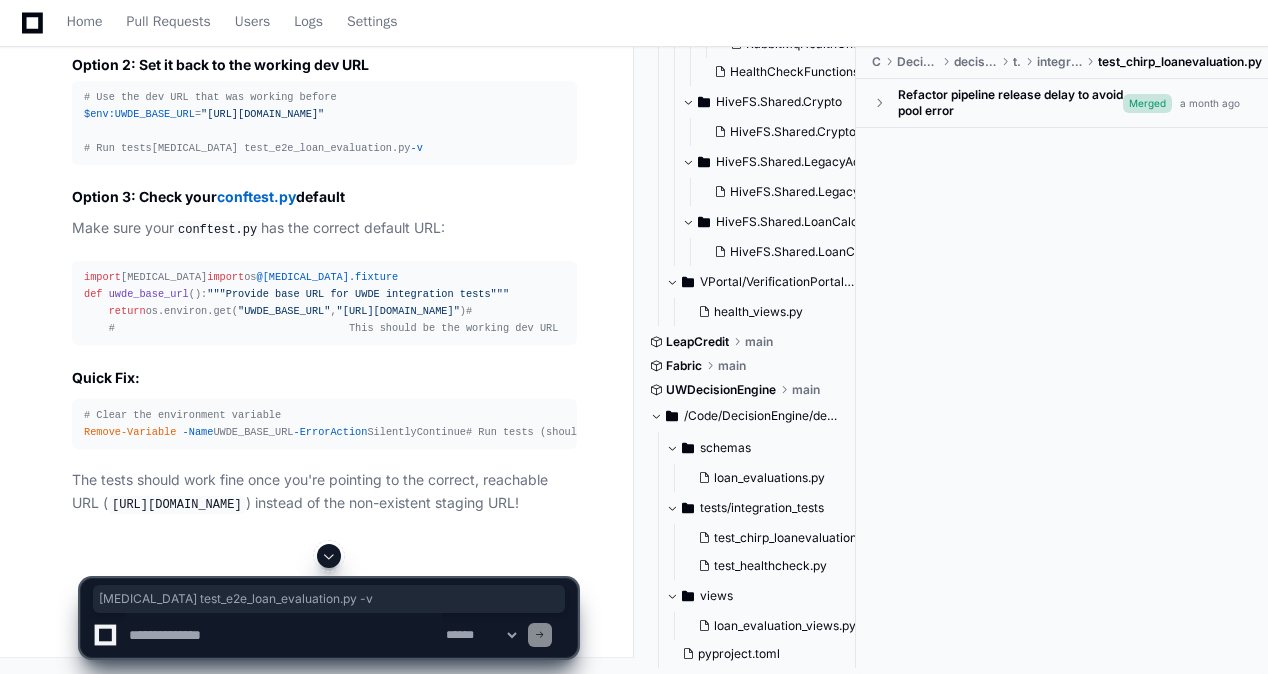 drag, startPoint x: 304, startPoint y: 264, endPoint x: 223, endPoint y: 264, distance: 81 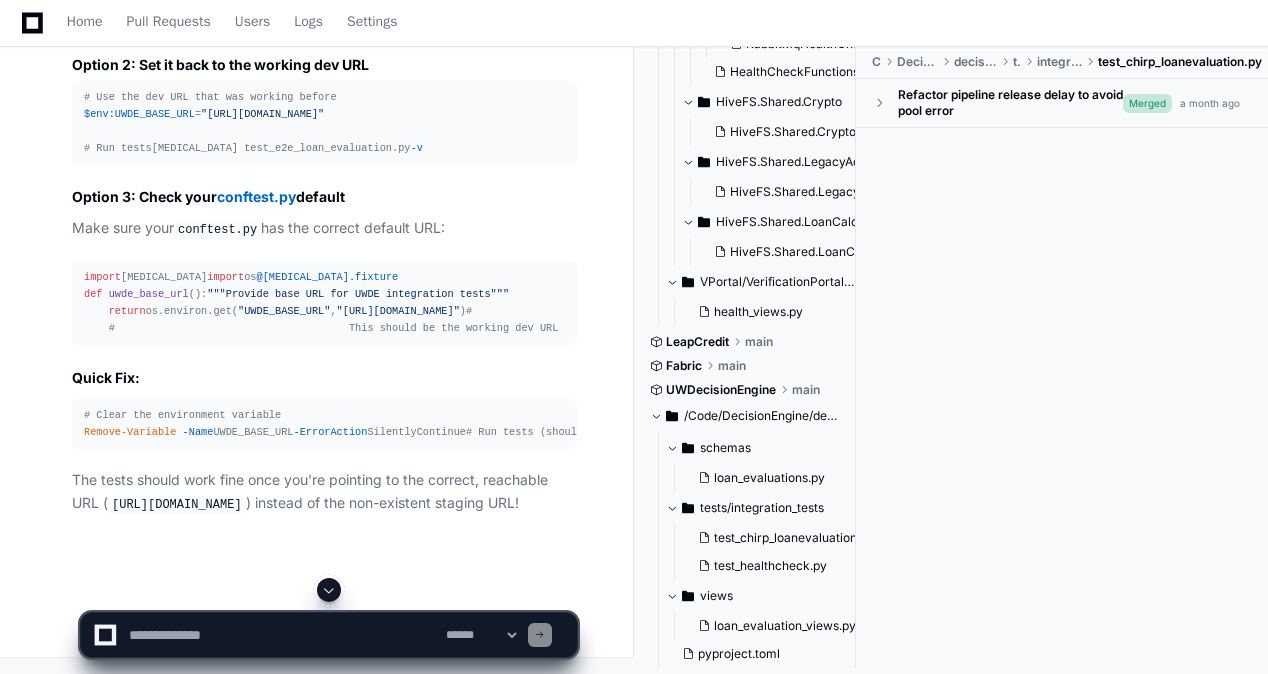 scroll, scrollTop: 193821, scrollLeft: 0, axis: vertical 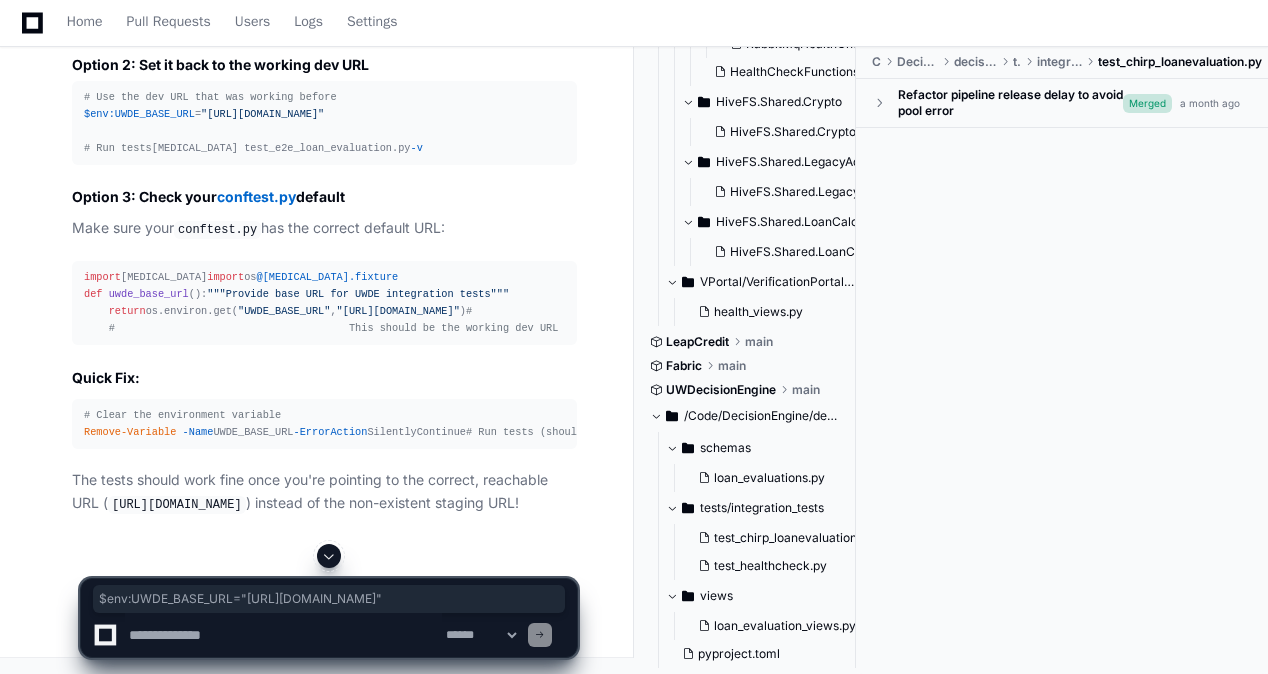 drag, startPoint x: 81, startPoint y: 261, endPoint x: 360, endPoint y: 255, distance: 279.0645 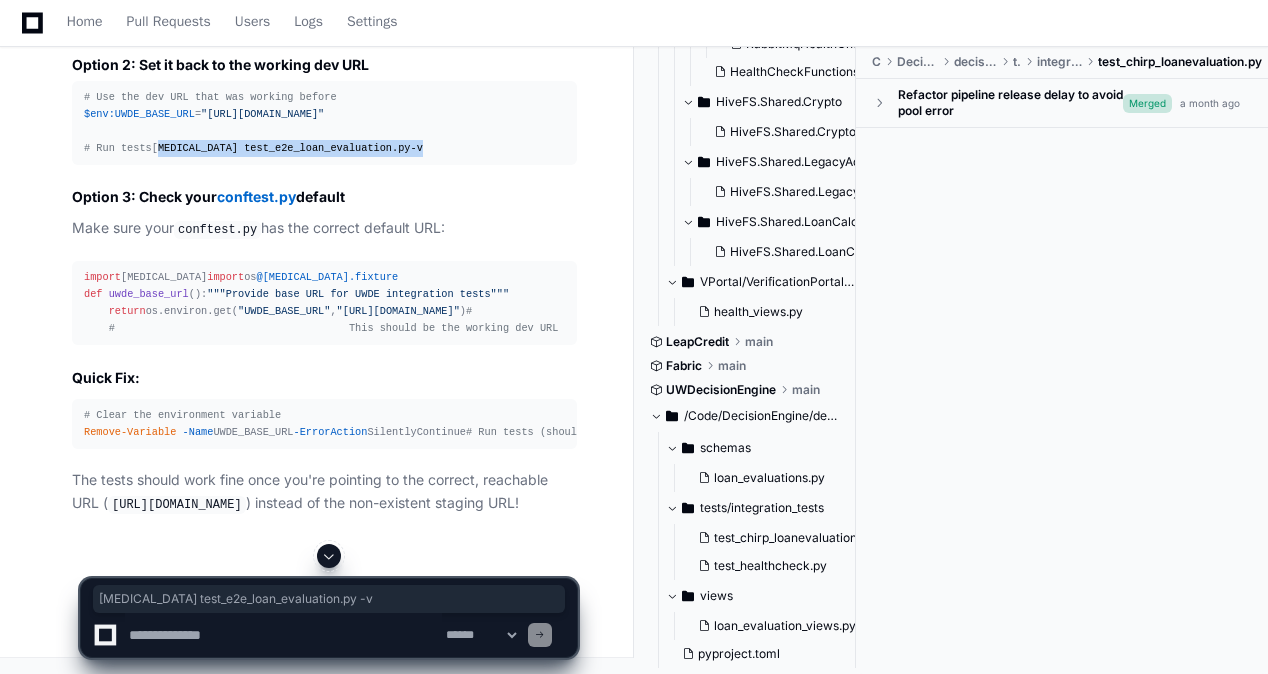 drag, startPoint x: 81, startPoint y: 317, endPoint x: 331, endPoint y: 320, distance: 250.018 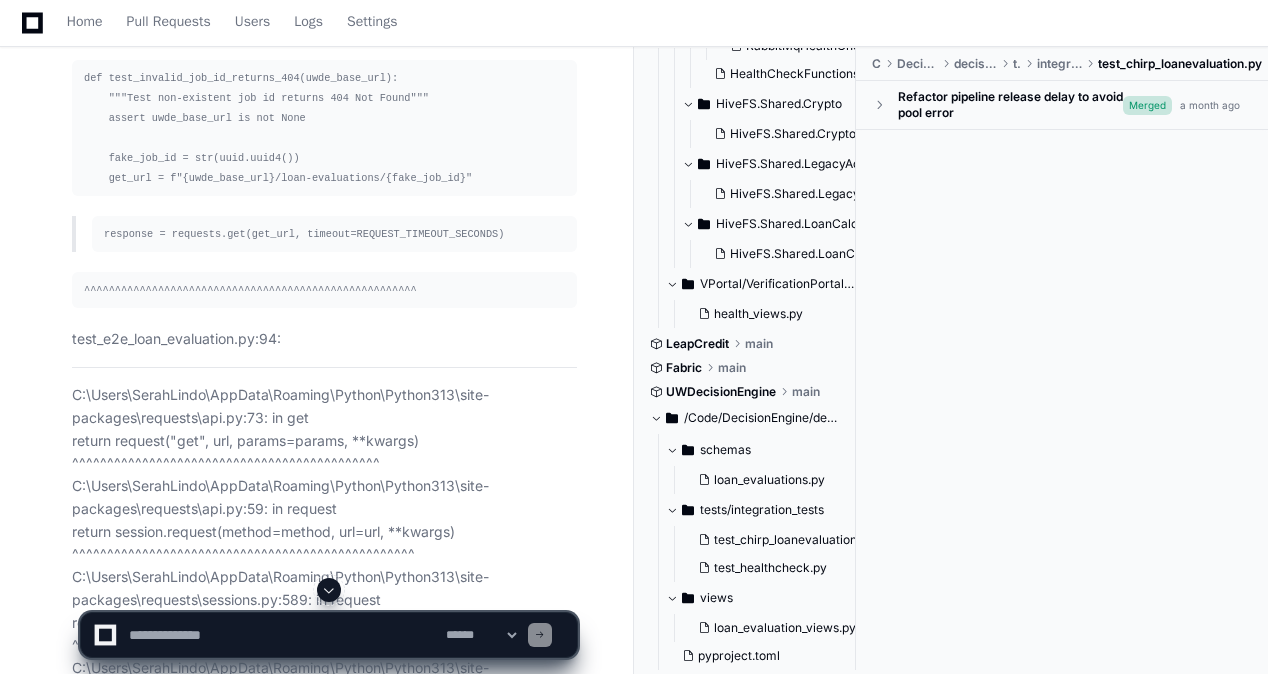 scroll, scrollTop: 164421, scrollLeft: 0, axis: vertical 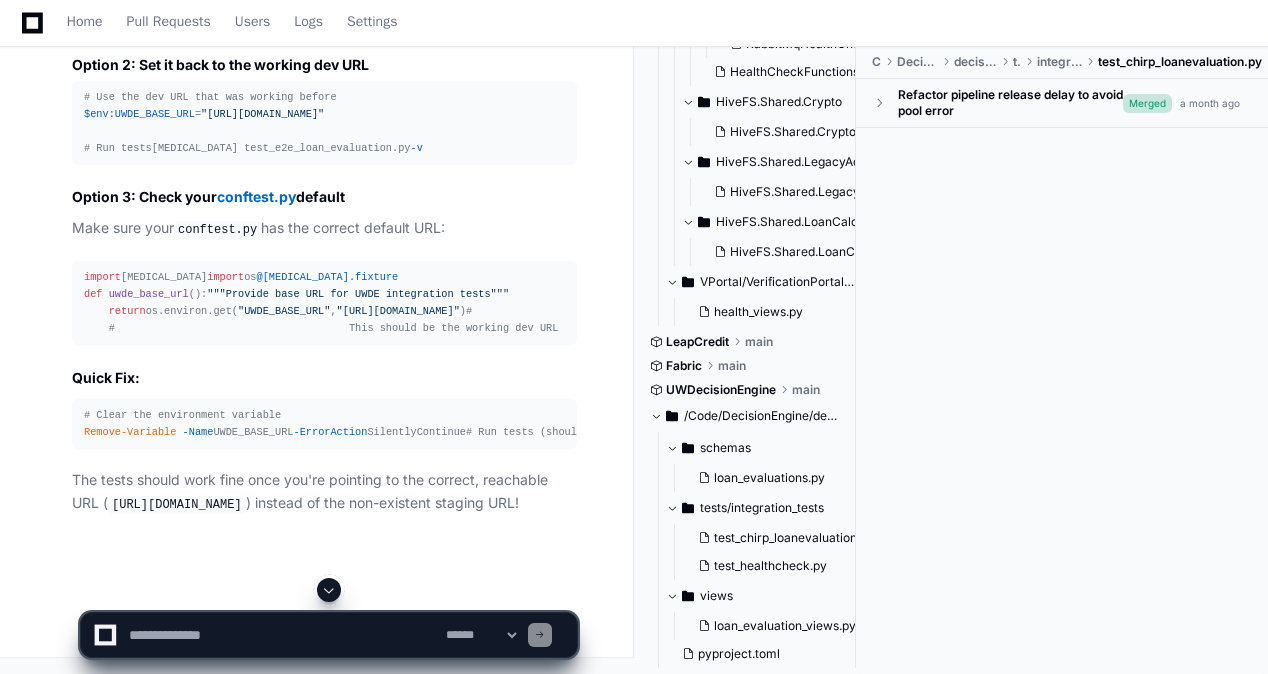 click 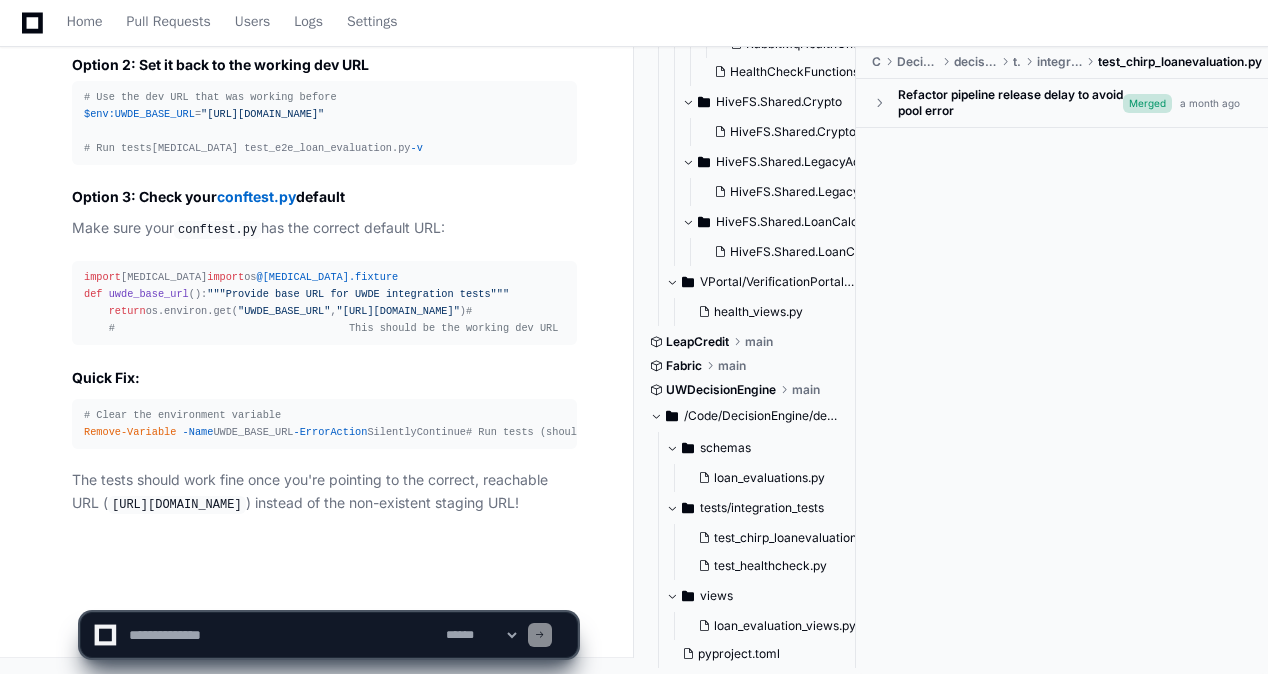 click 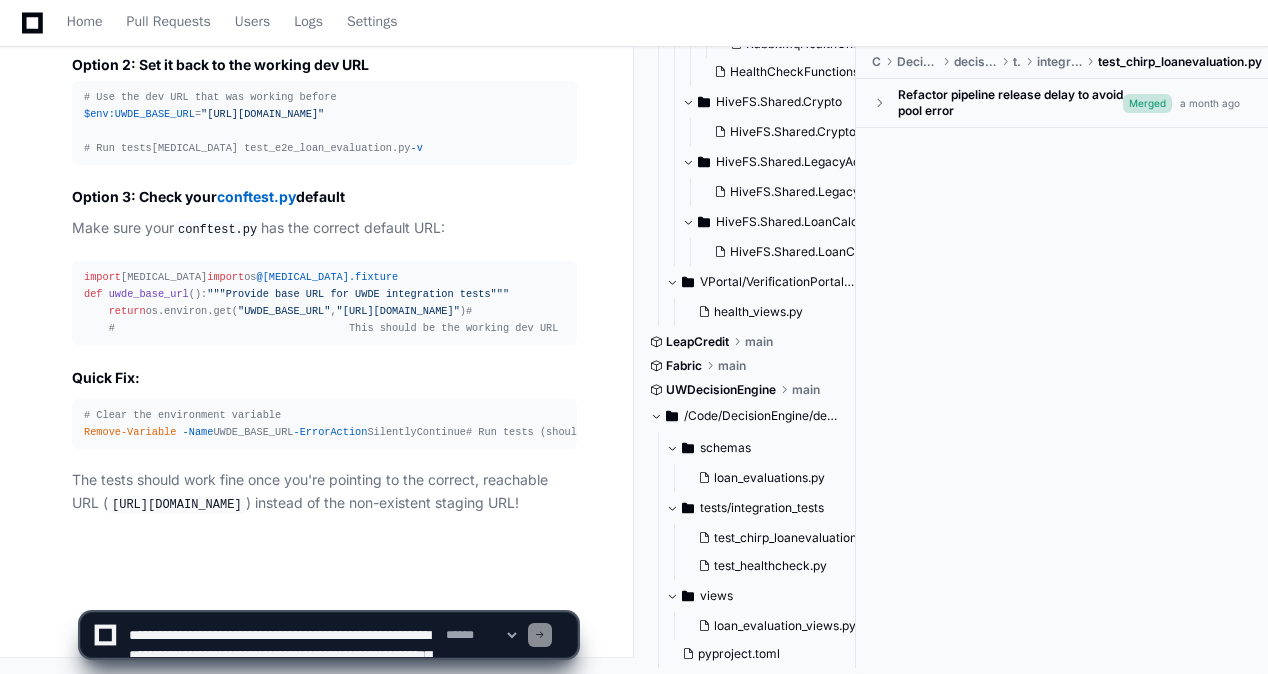 scroll, scrollTop: 566, scrollLeft: 0, axis: vertical 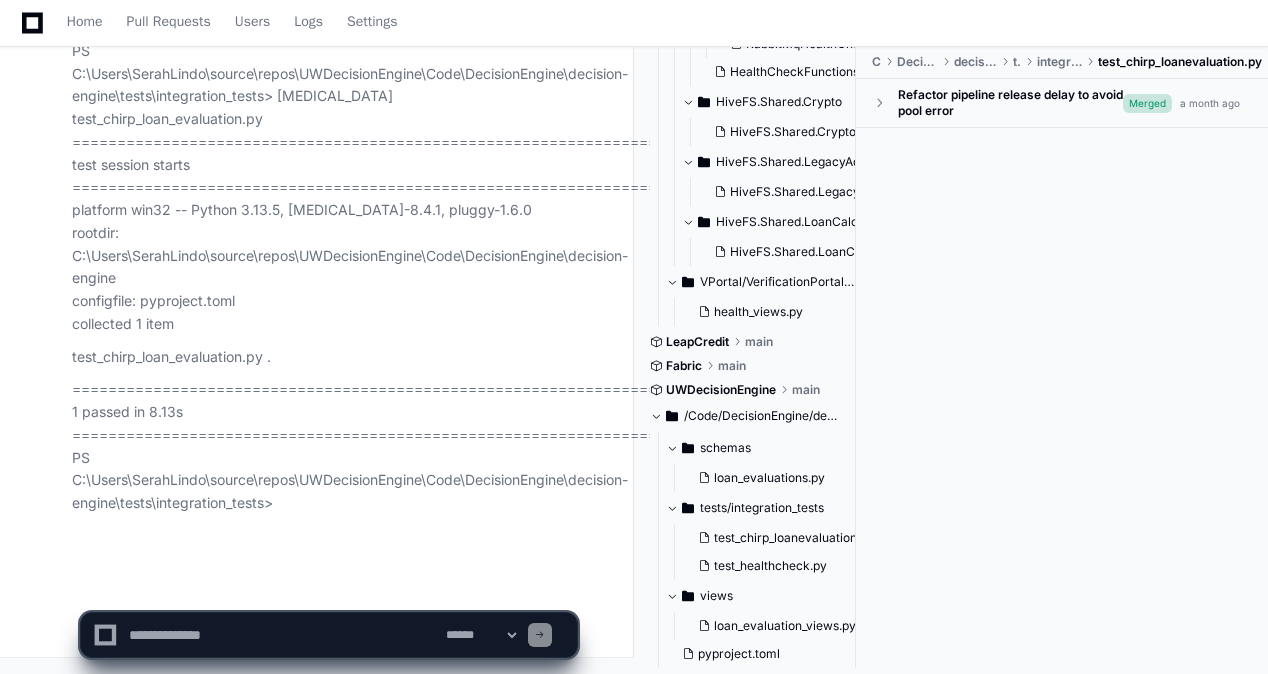 click 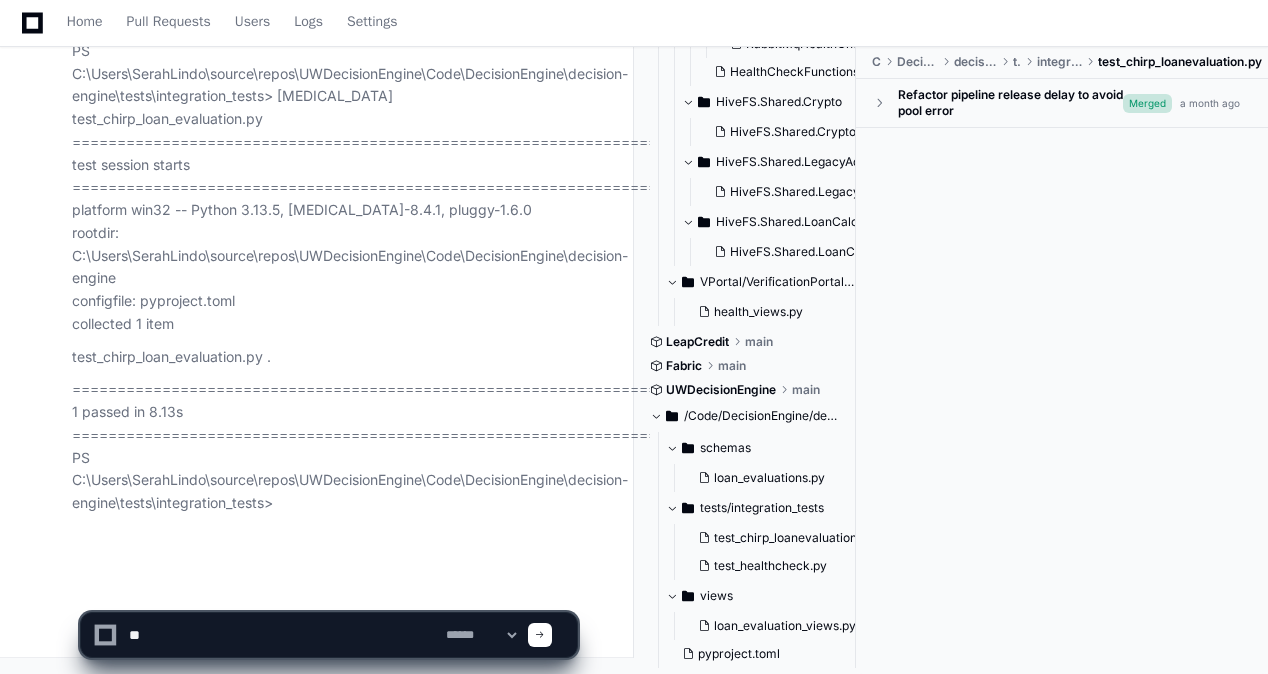 type on "*" 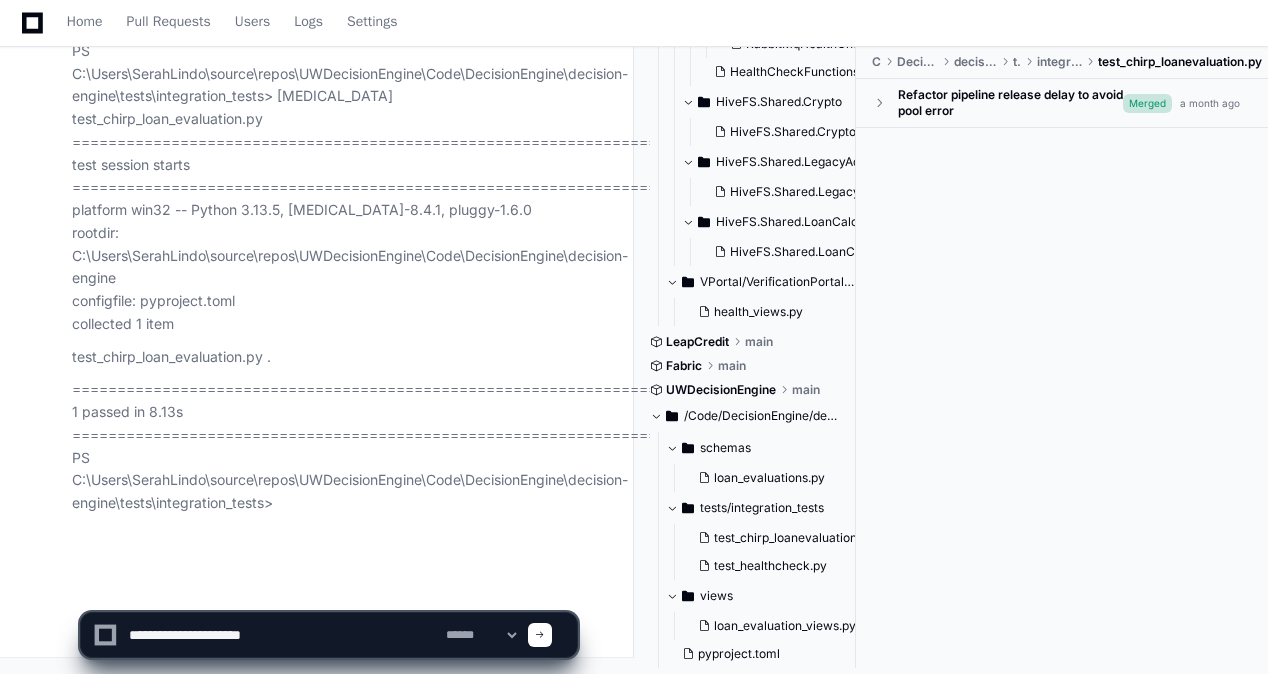 type on "**********" 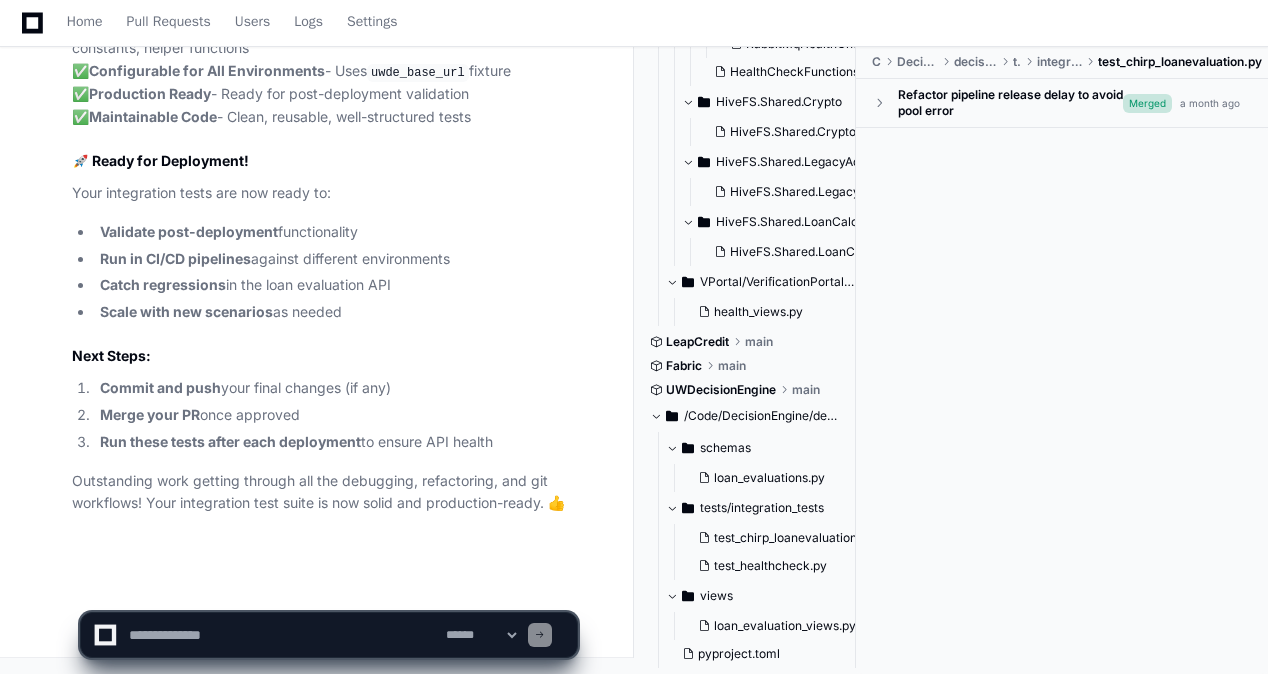 scroll, scrollTop: 196294, scrollLeft: 0, axis: vertical 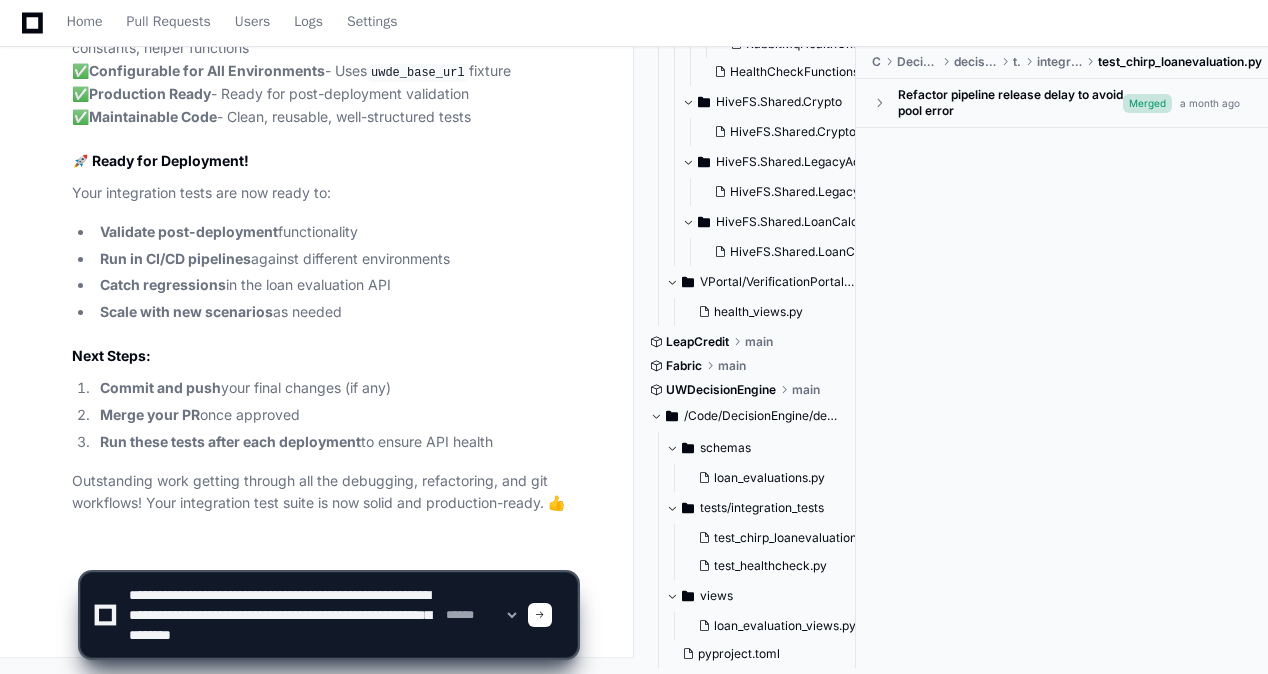type on "**********" 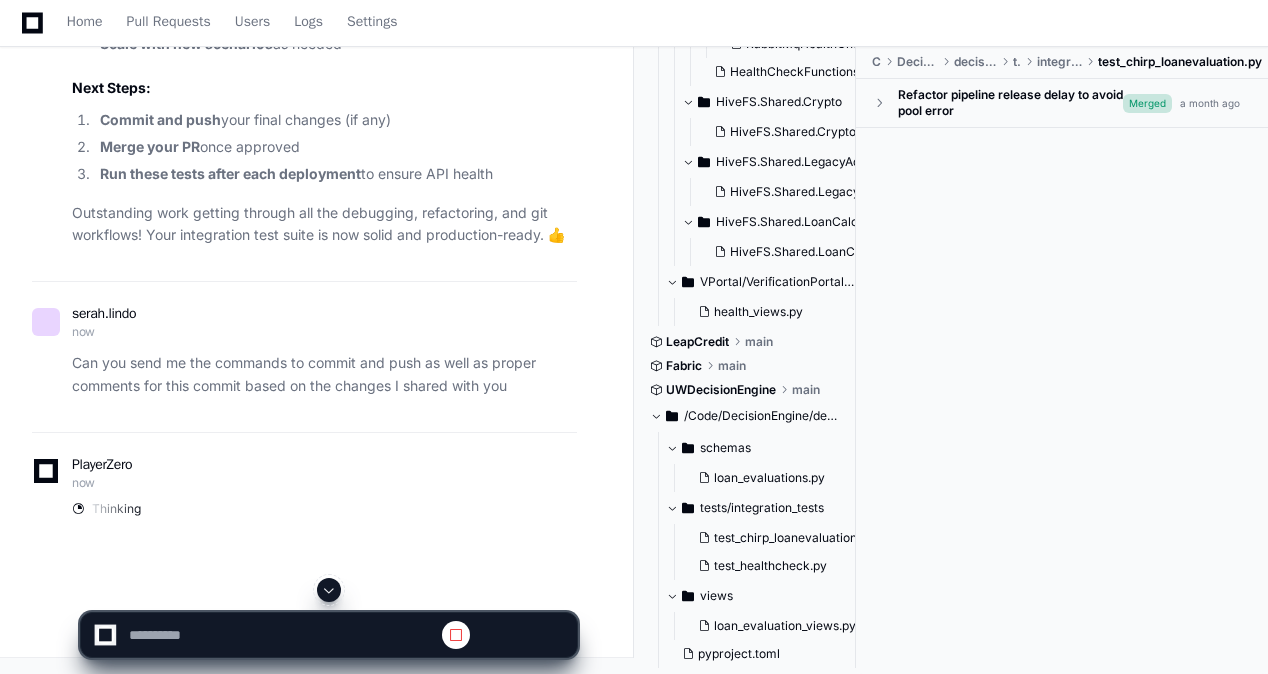 scroll, scrollTop: 0, scrollLeft: 0, axis: both 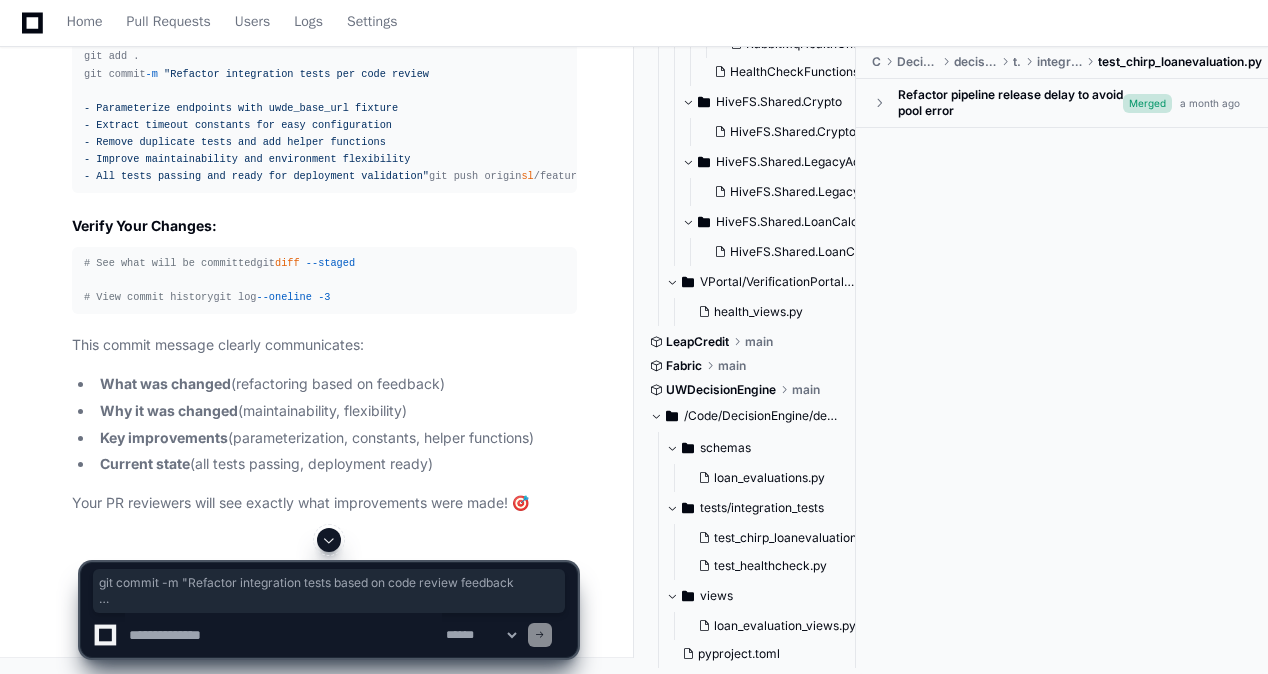 drag, startPoint x: 84, startPoint y: 186, endPoint x: 524, endPoint y: 410, distance: 493.7368 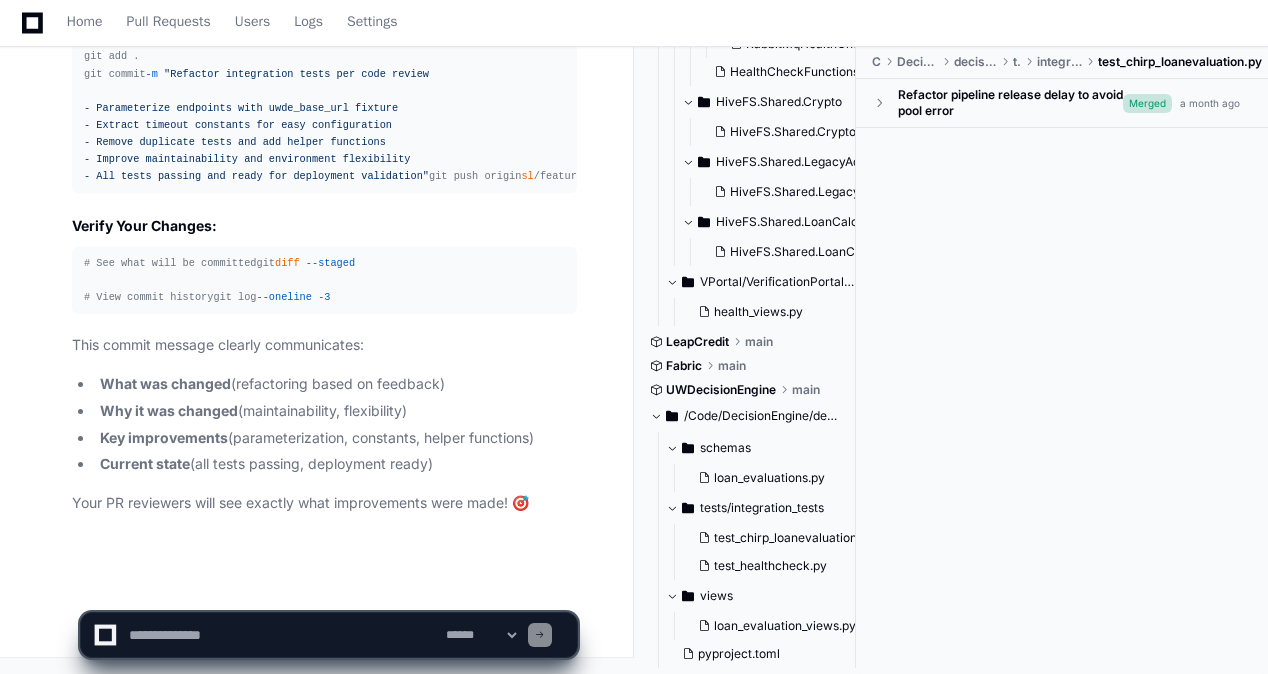 scroll, scrollTop: 197727, scrollLeft: 0, axis: vertical 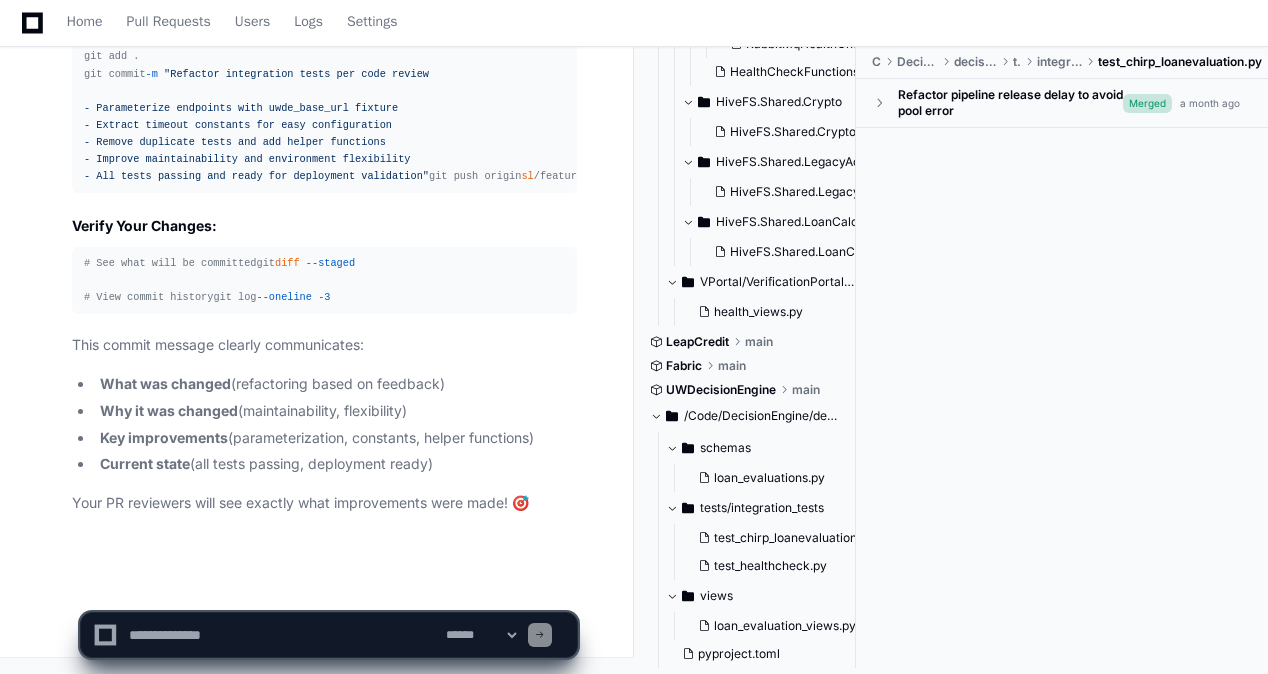 click on "HiveFS.Shared.LegacyAdapters" 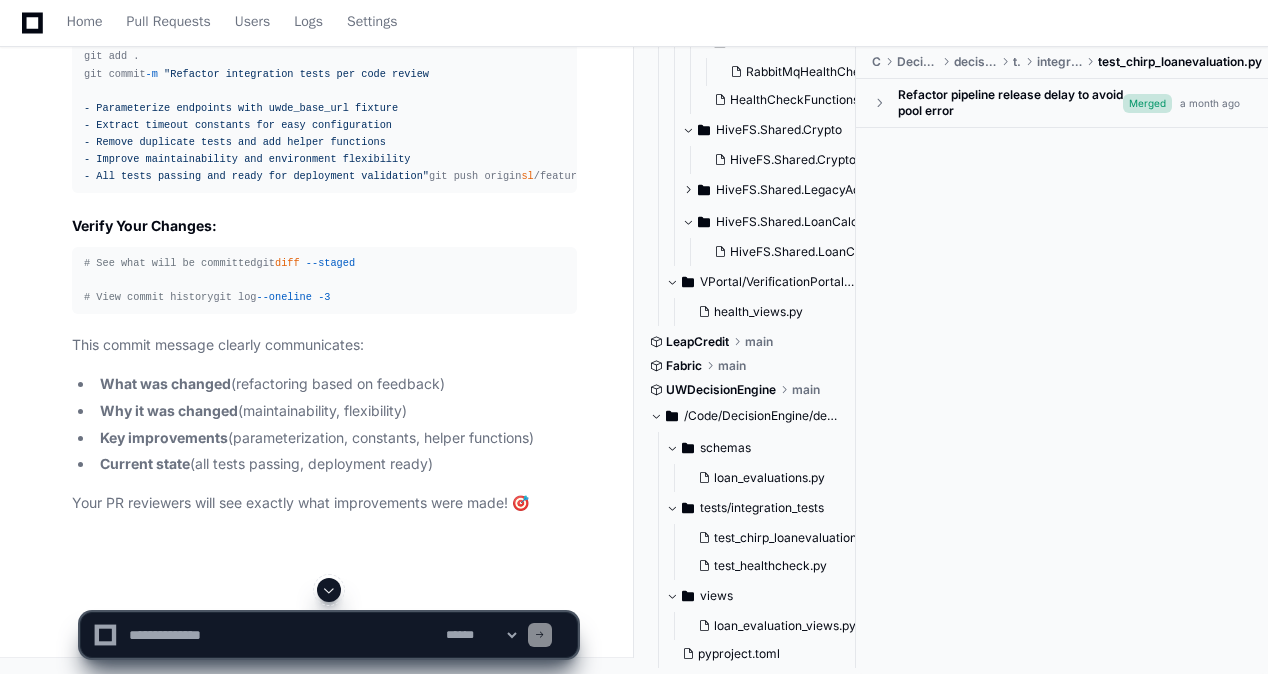 scroll, scrollTop: 195827, scrollLeft: 0, axis: vertical 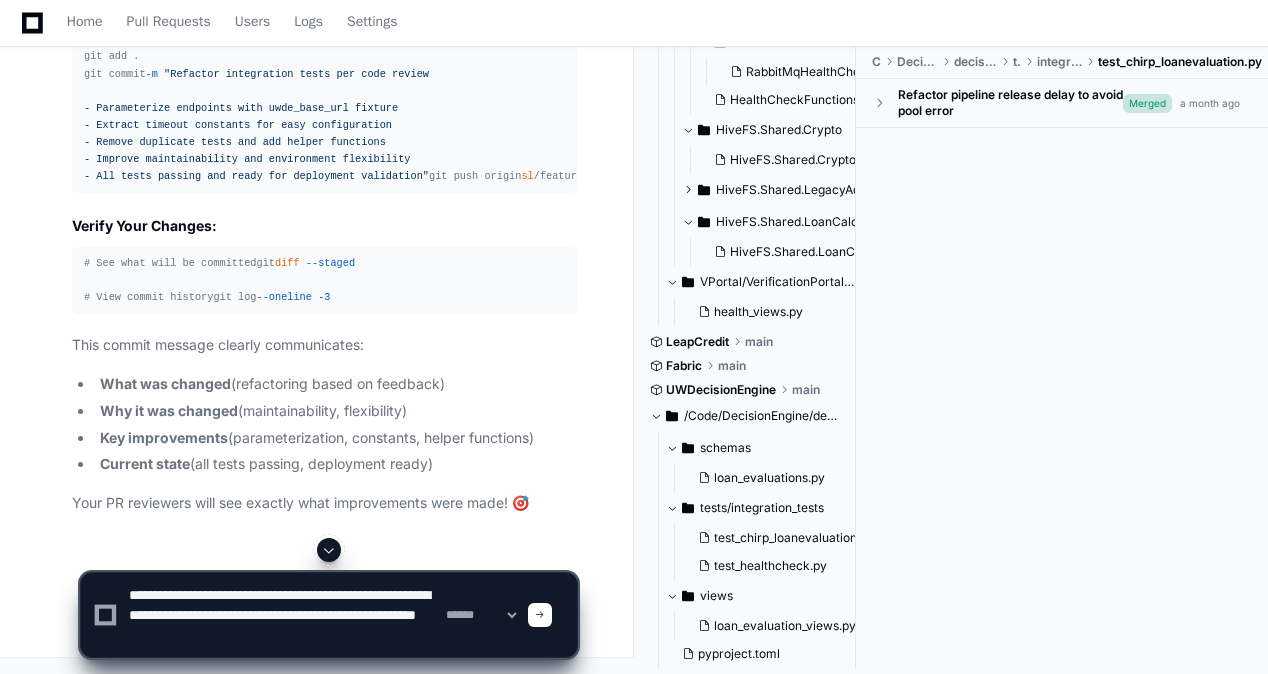 type on "**********" 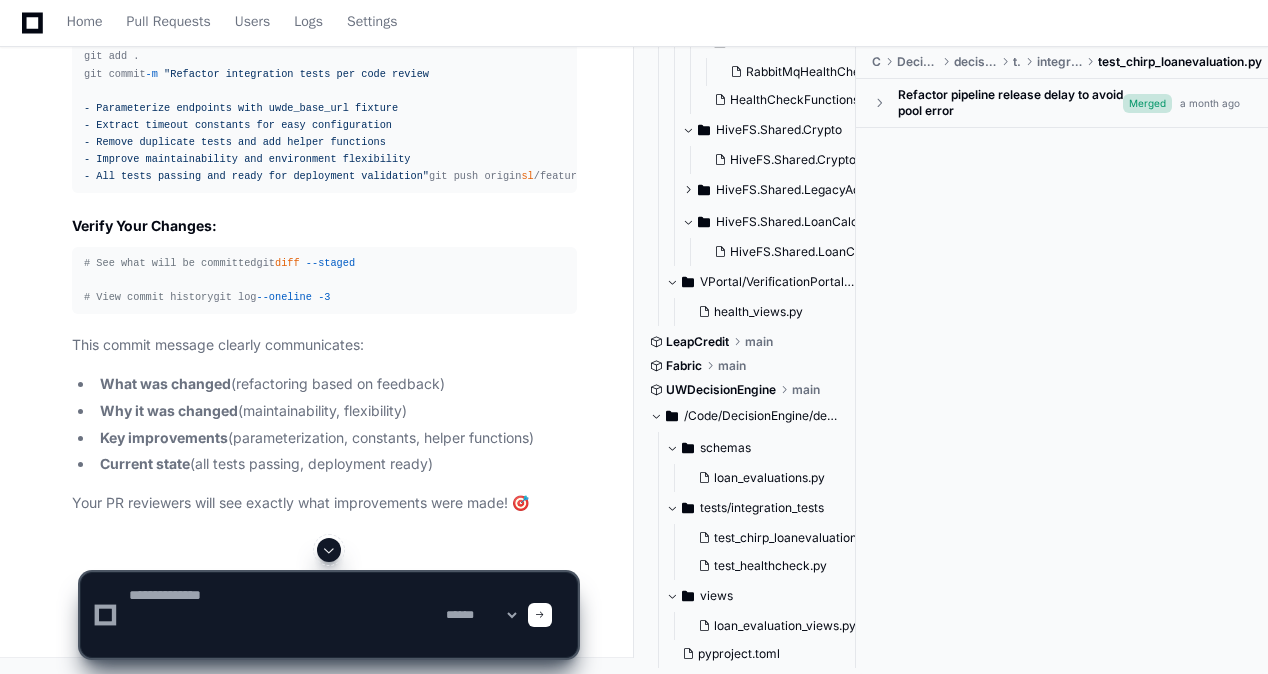 scroll, scrollTop: 0, scrollLeft: 0, axis: both 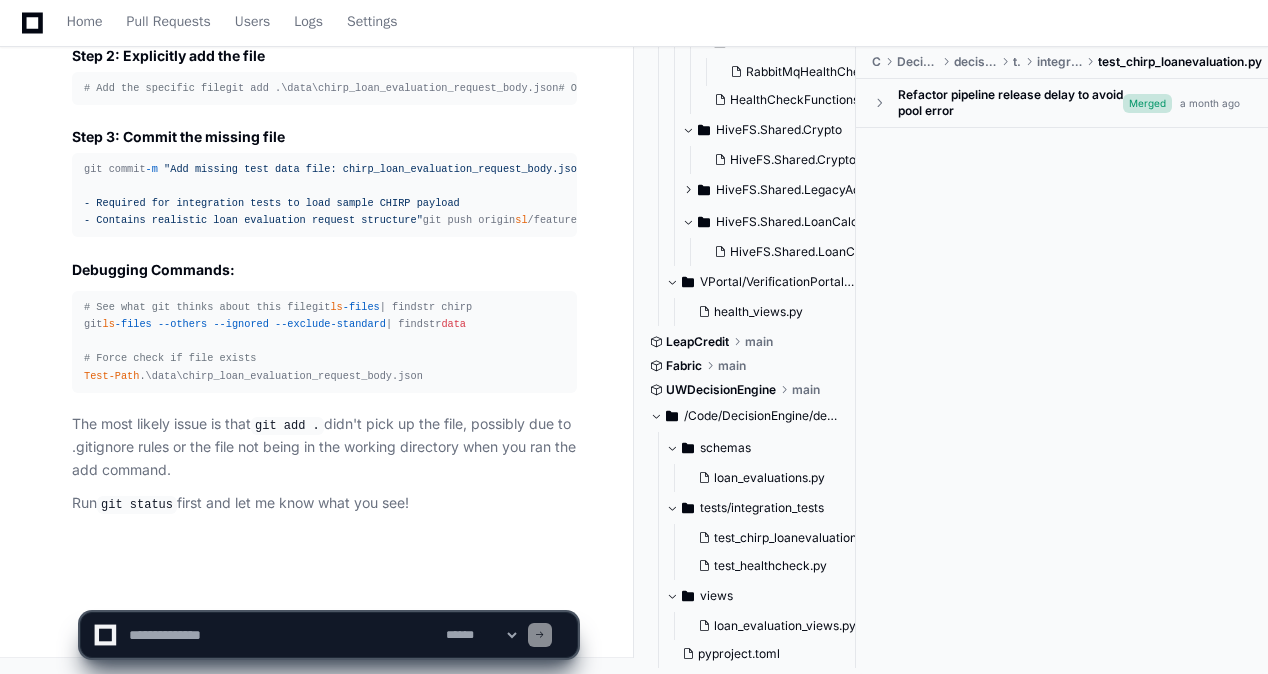 click 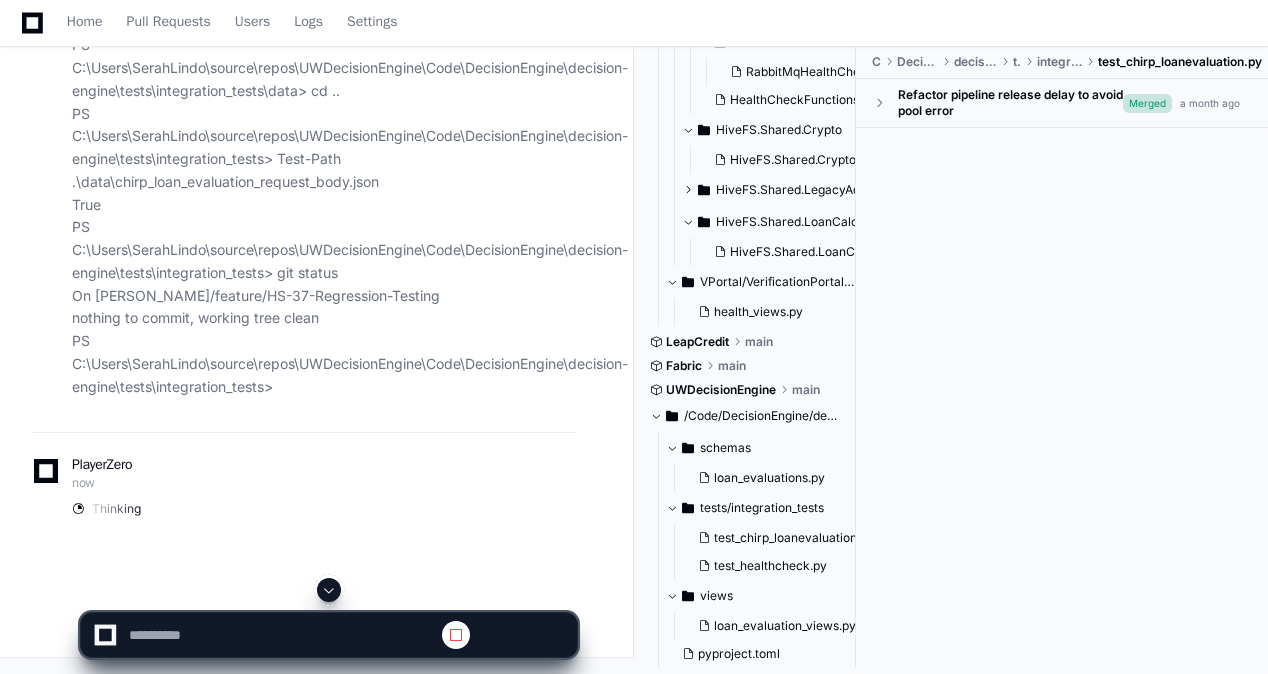scroll, scrollTop: 0, scrollLeft: 0, axis: both 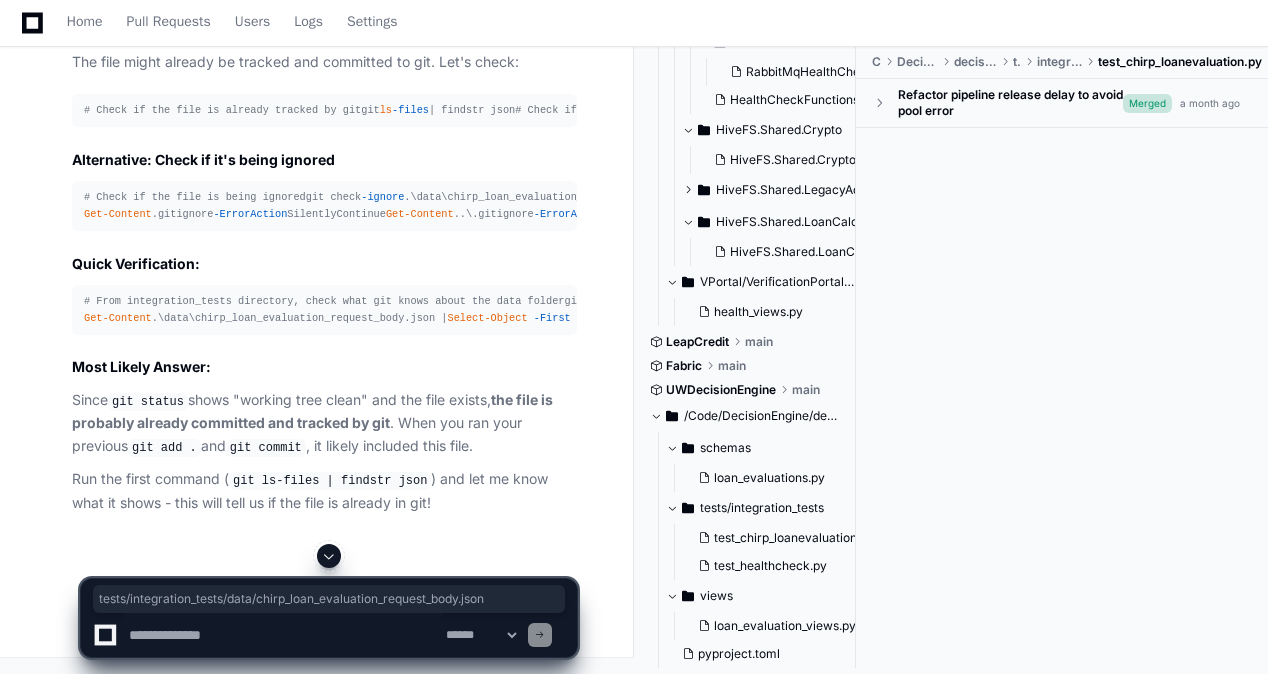 drag, startPoint x: 164, startPoint y: 280, endPoint x: 560, endPoint y: 279, distance: 396.00125 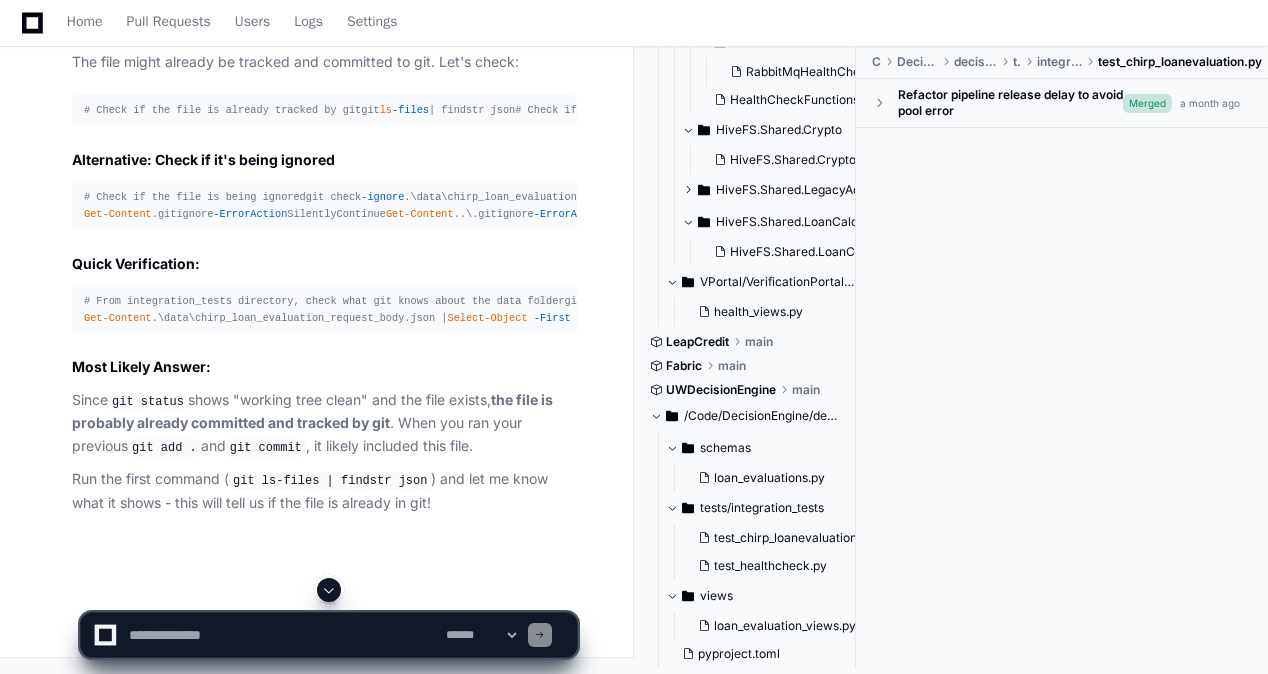 scroll, scrollTop: 201526, scrollLeft: 0, axis: vertical 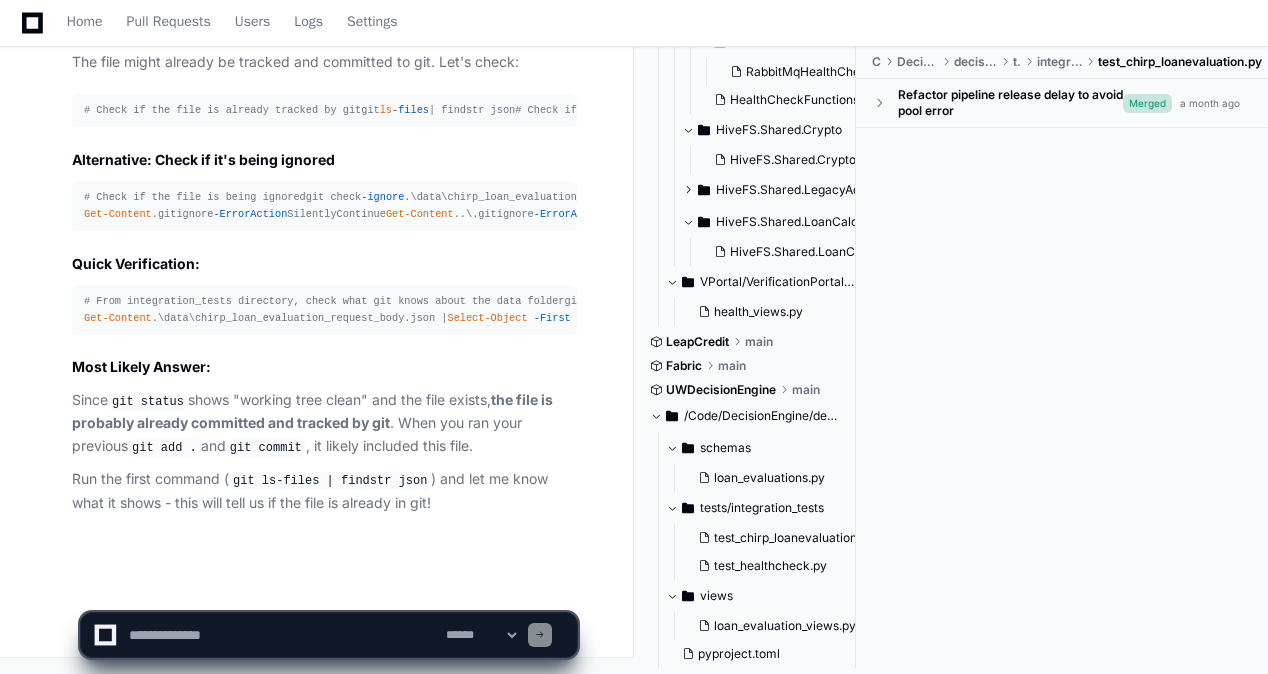 click 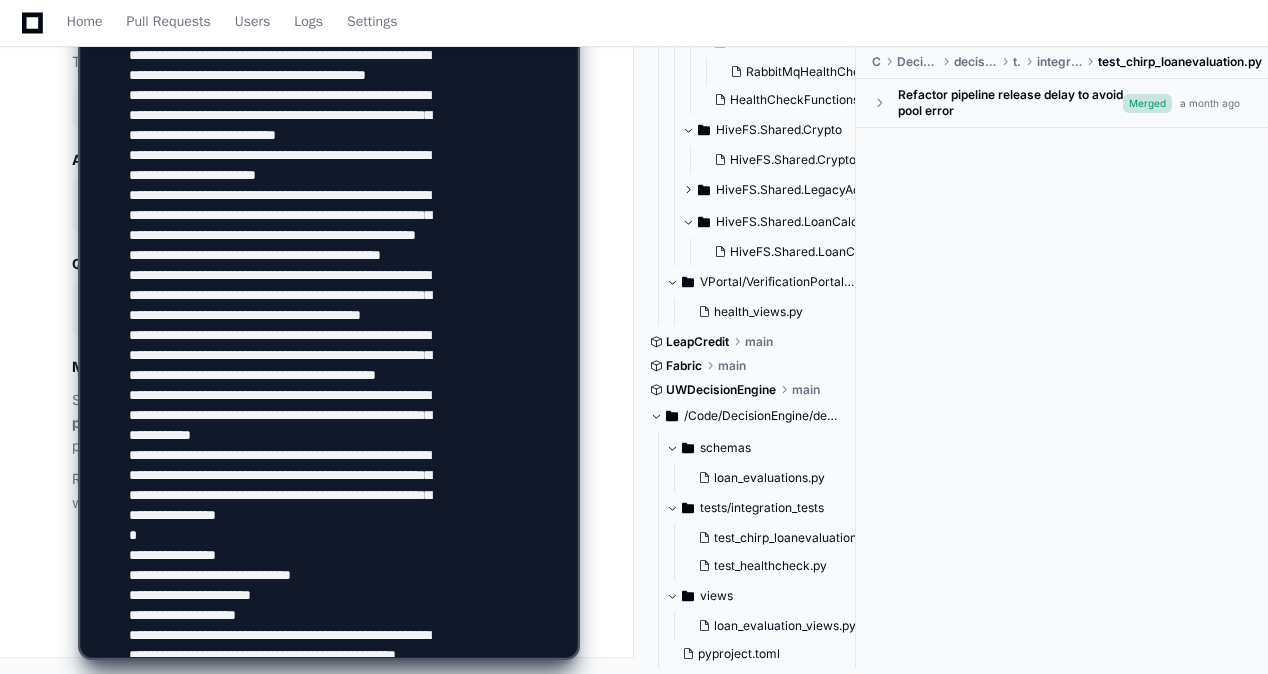 scroll, scrollTop: 926, scrollLeft: 0, axis: vertical 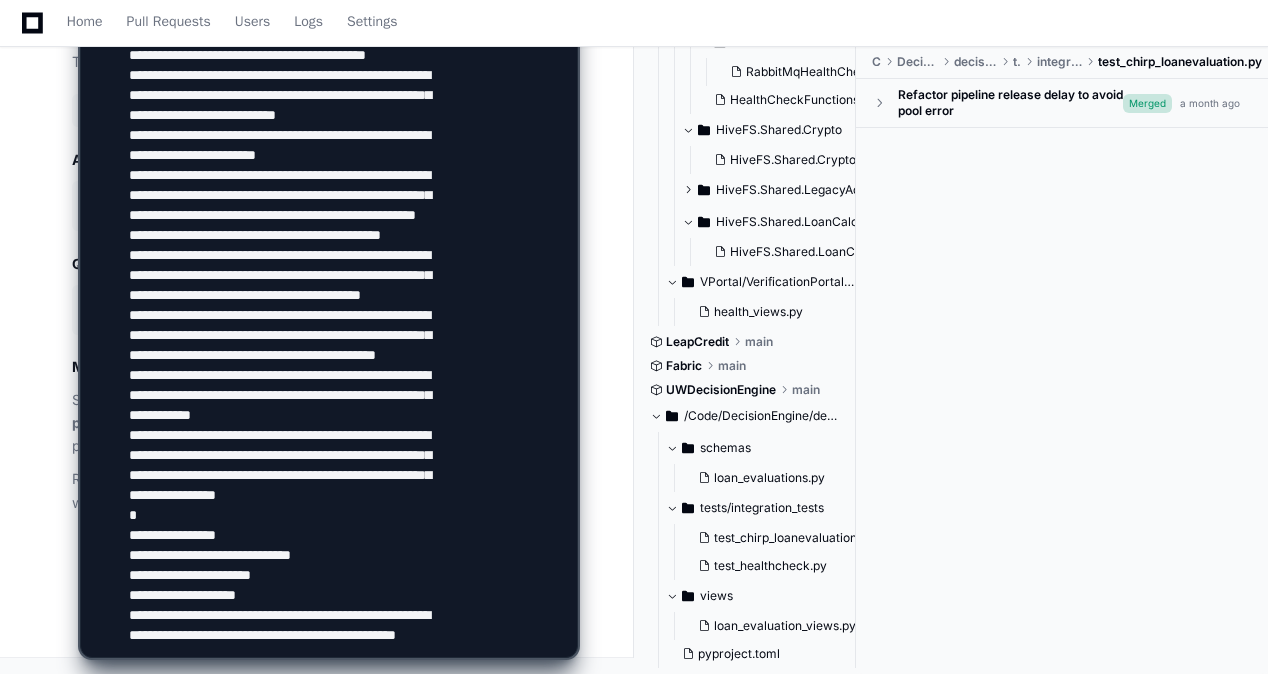 type 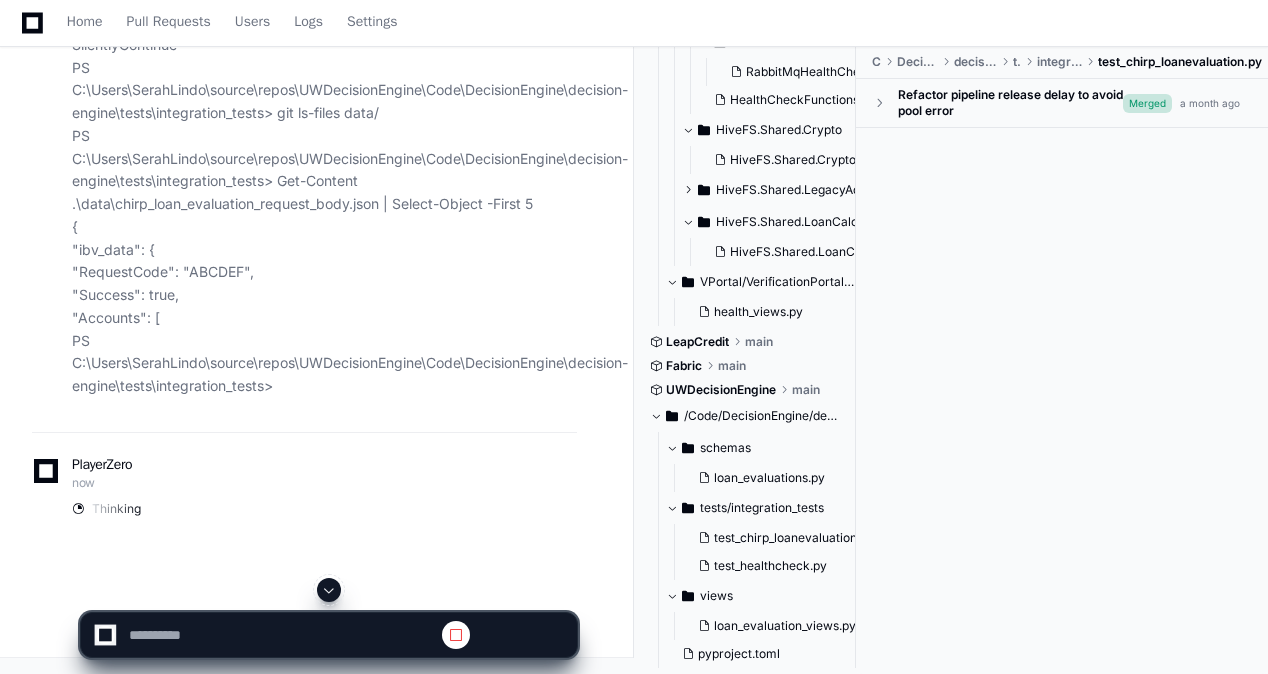 scroll, scrollTop: 0, scrollLeft: 0, axis: both 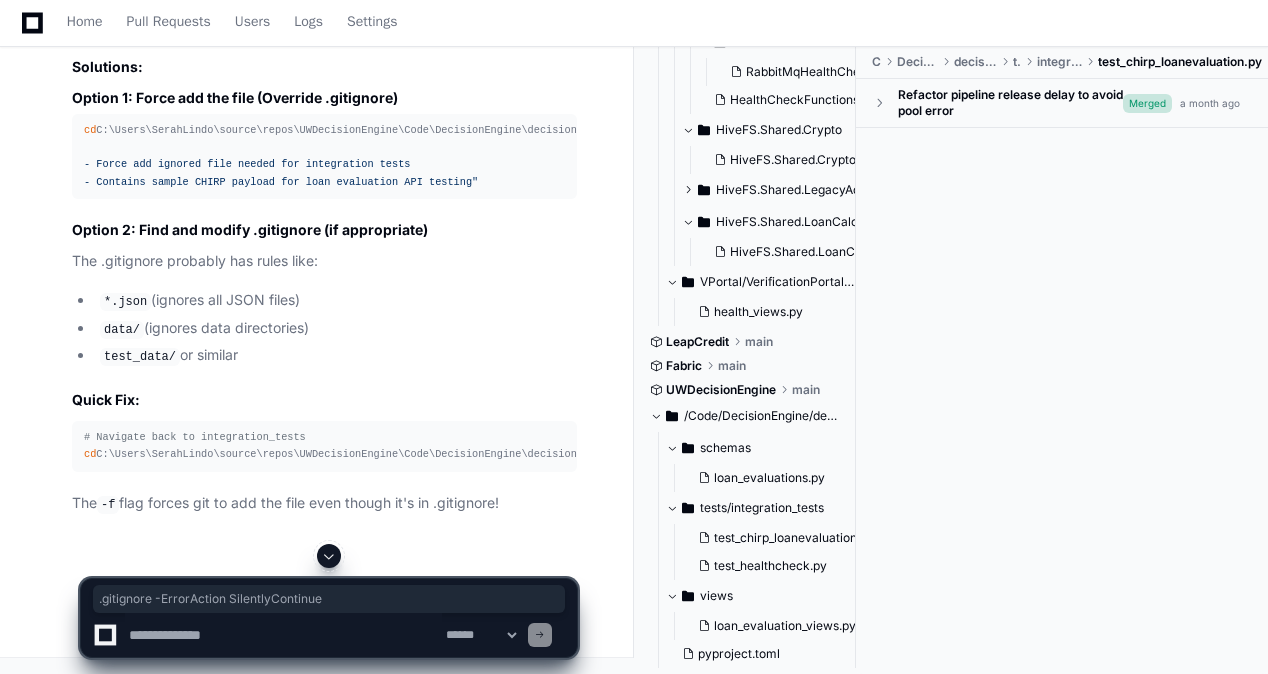 drag, startPoint x: 184, startPoint y: 227, endPoint x: 426, endPoint y: 225, distance: 242.00827 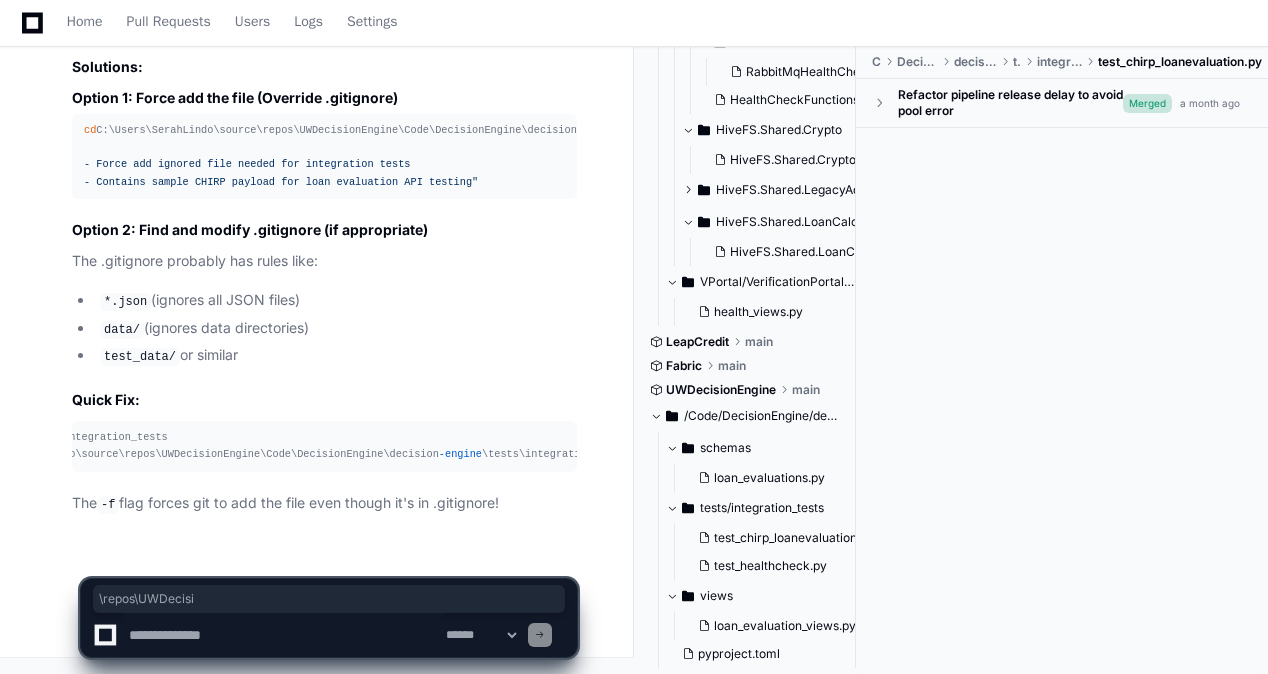 scroll, scrollTop: 0, scrollLeft: 0, axis: both 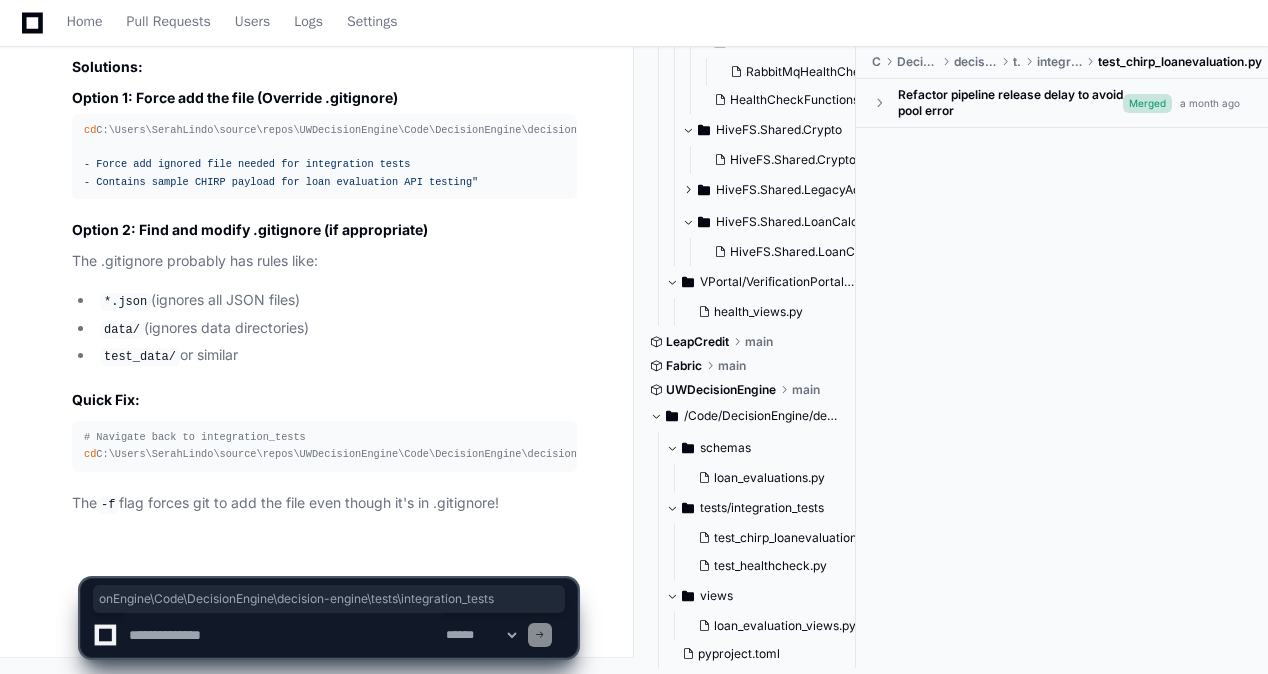 drag, startPoint x: 334, startPoint y: 330, endPoint x: 39, endPoint y: 349, distance: 295.61124 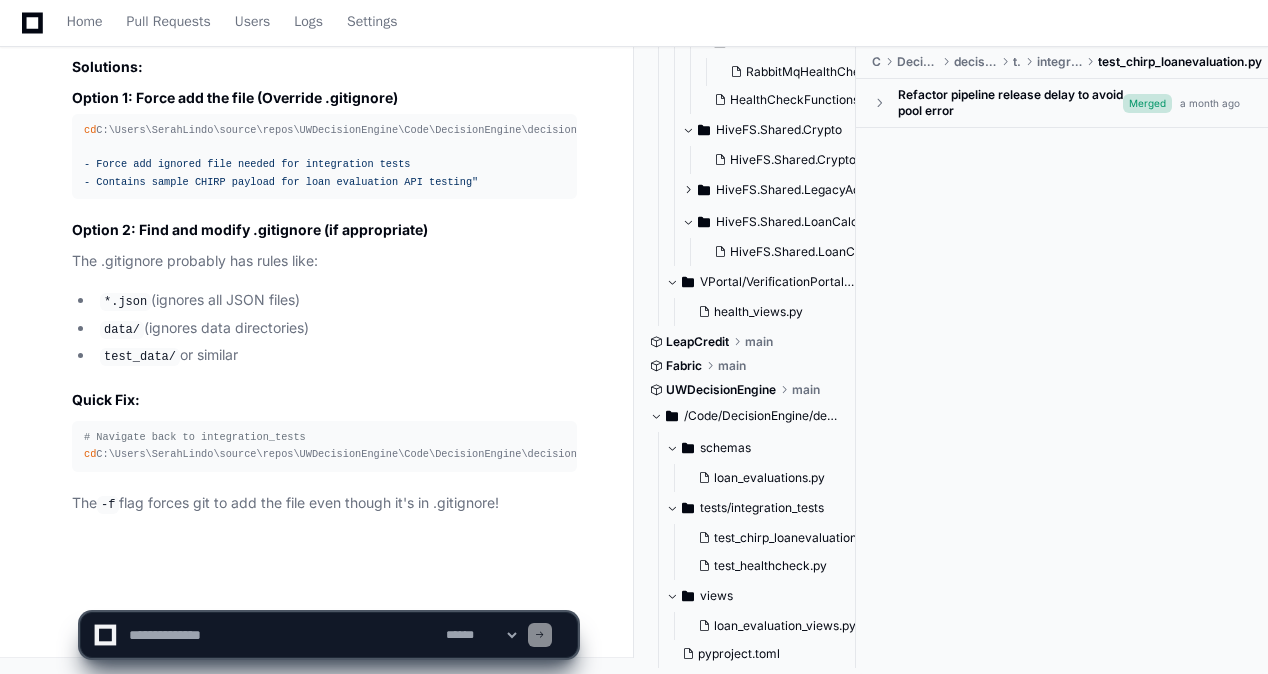drag, startPoint x: 39, startPoint y: 349, endPoint x: 221, endPoint y: 364, distance: 182.61708 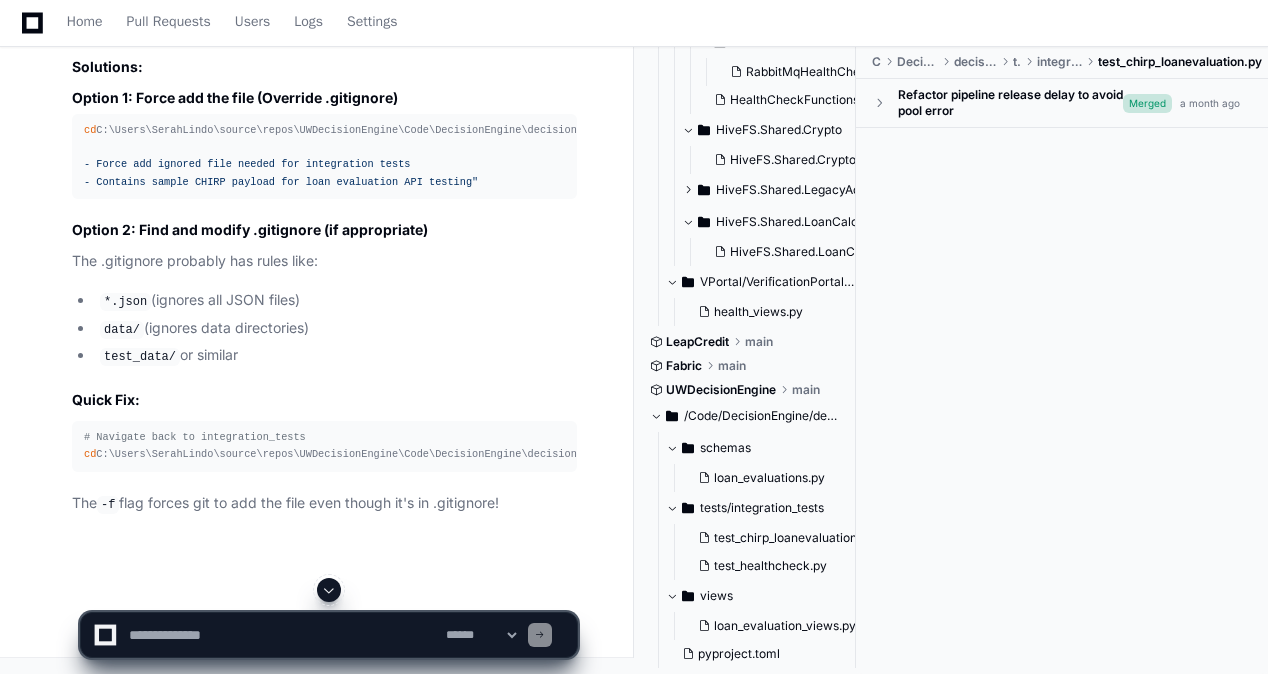 scroll, scrollTop: 204512, scrollLeft: 0, axis: vertical 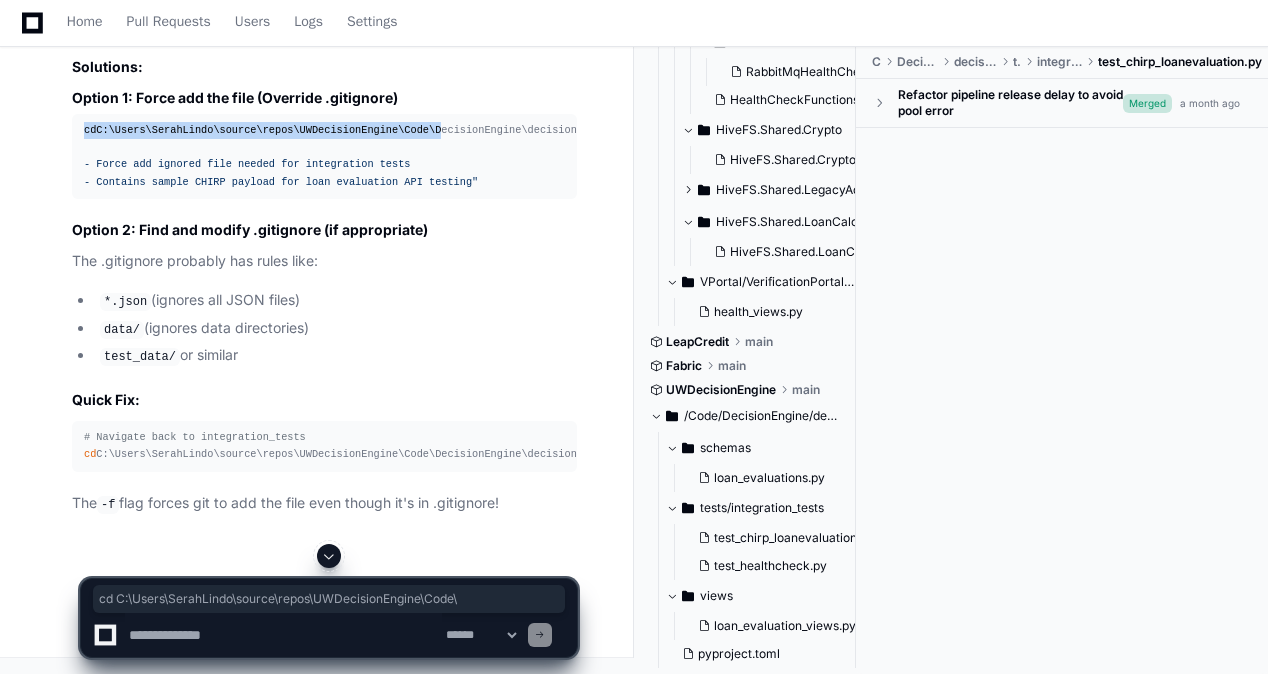 drag, startPoint x: 409, startPoint y: 260, endPoint x: 84, endPoint y: 255, distance: 325.03845 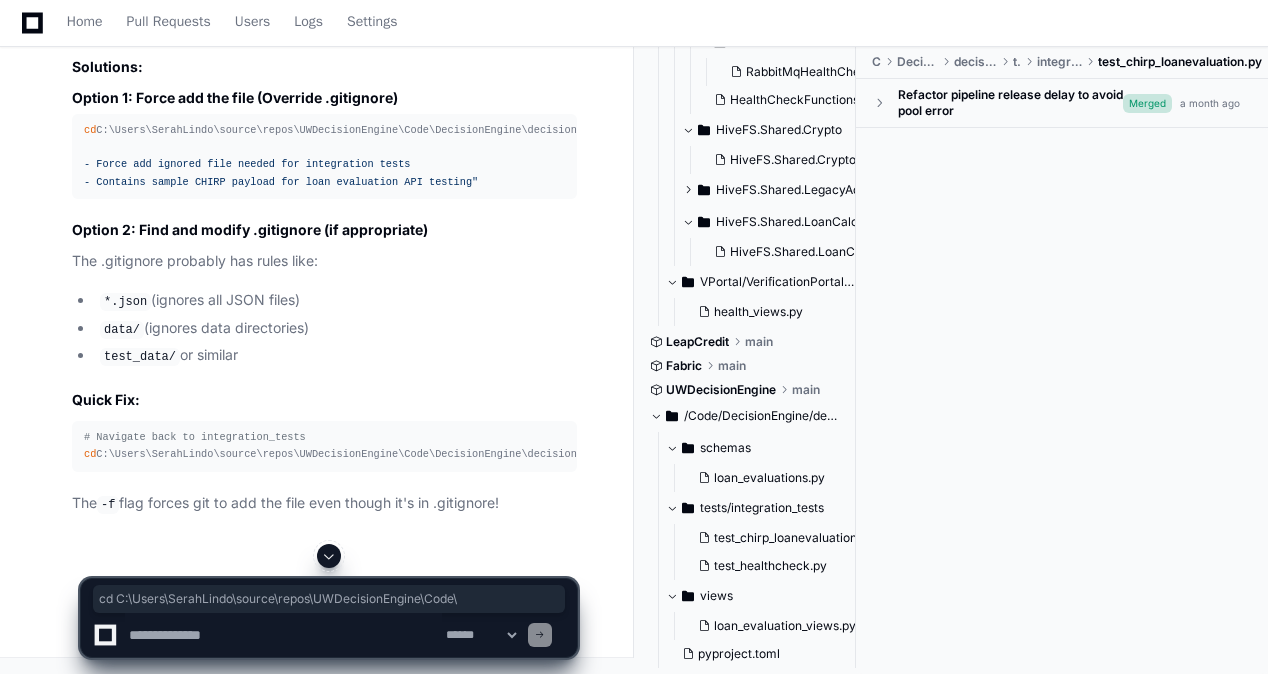 click on "cd  C:\Users\SerahLindo\source\repos\UWDecisionEngine\Code\DecisionEngine\decision -engine \tests\integration_tests
# Force add the ignored file
git add  -f  .\data\chirp_loan_evaluation_request_body.json
# Check it's now staged
git status
# Commit it
git commit  -m   "Add test data file: chirp_loan_evaluation_request_body.json
- Force add ignored file needed for integration tests
- Contains sample CHIRP payload for loan evaluation API testing"" 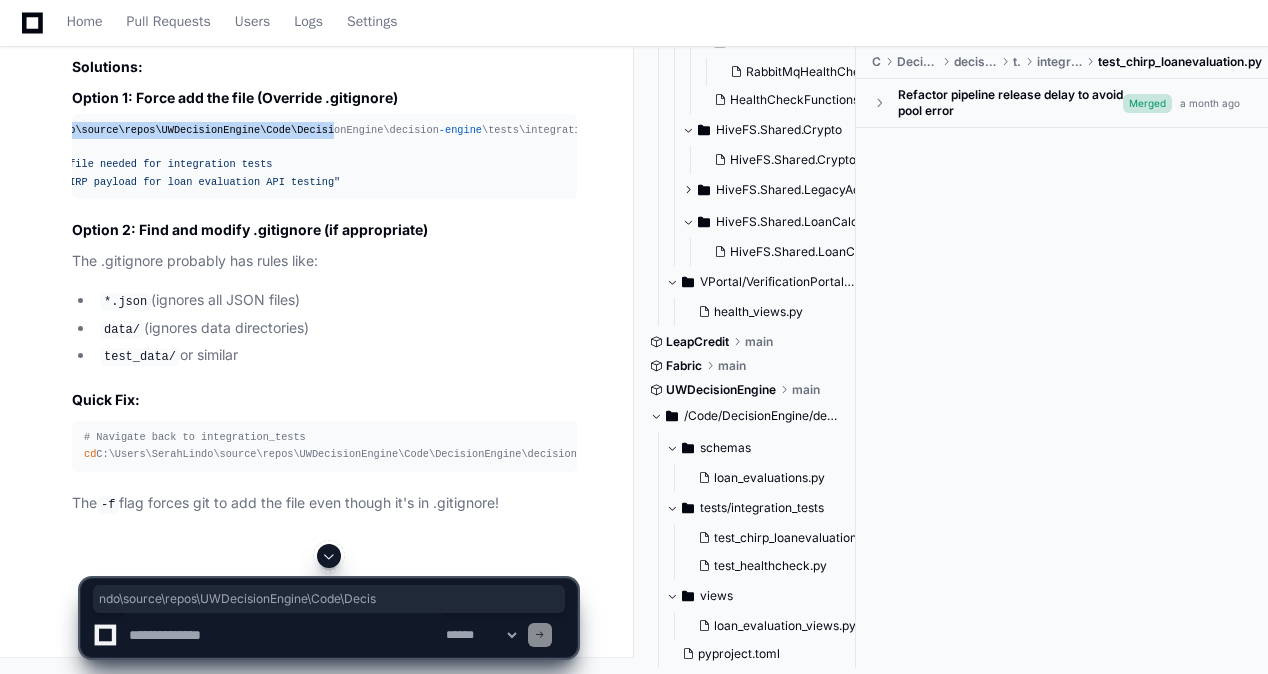 scroll, scrollTop: 0, scrollLeft: 22, axis: horizontal 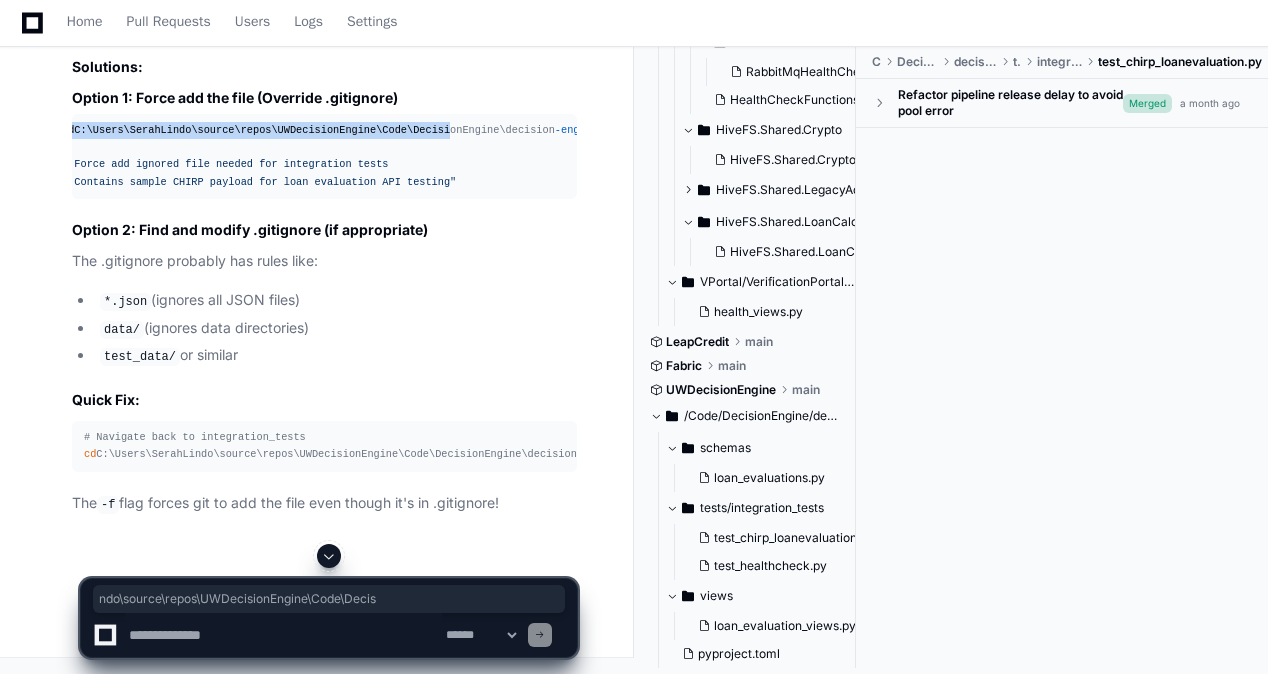 drag, startPoint x: 437, startPoint y: 258, endPoint x: 68, endPoint y: 250, distance: 369.0867 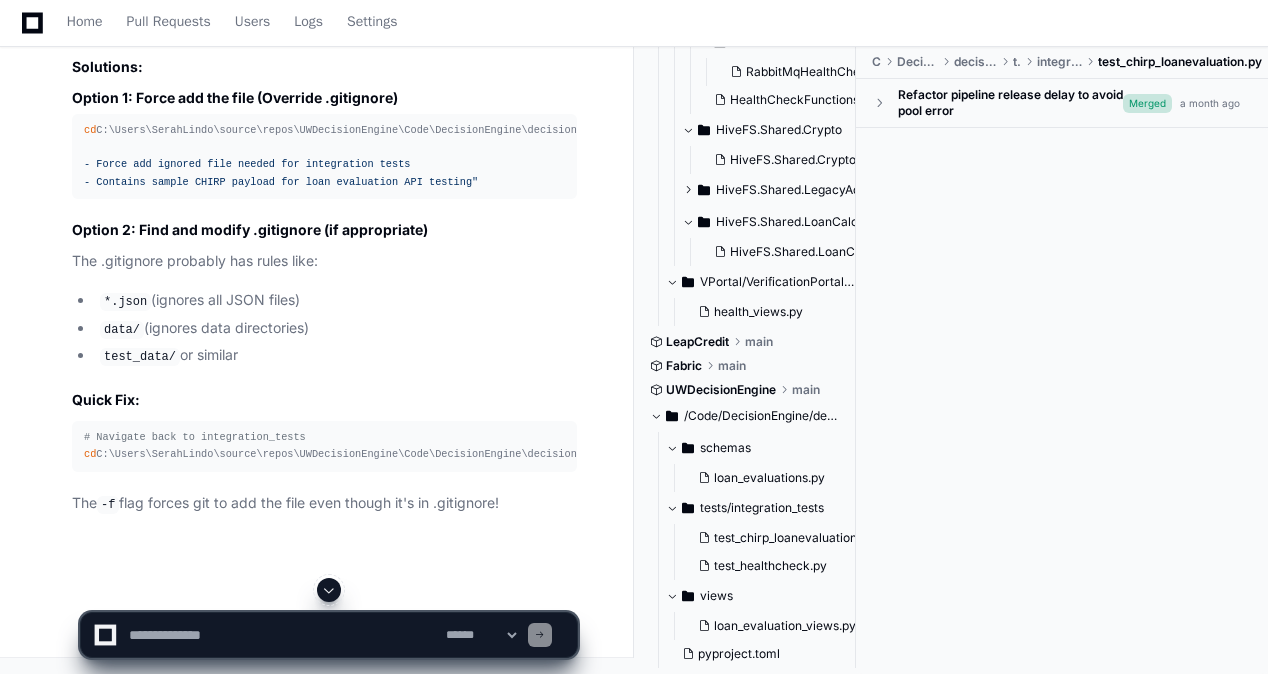 click on "cd  C:\Users\SerahLindo\source\repos\UWDecisionEngine\Code\DecisionEngine\decision -engine \tests\integration_tests
# Force add the ignored file
git add  -f  .\data\chirp_loan_evaluation_request_body.json
# Check it's now staged
git status
# Commit it
git commit  -m   "Add test data file: chirp_loan_evaluation_request_body.json
- Force add ignored file needed for integration tests
- Contains sample CHIRP payload for loan evaluation API testing"" 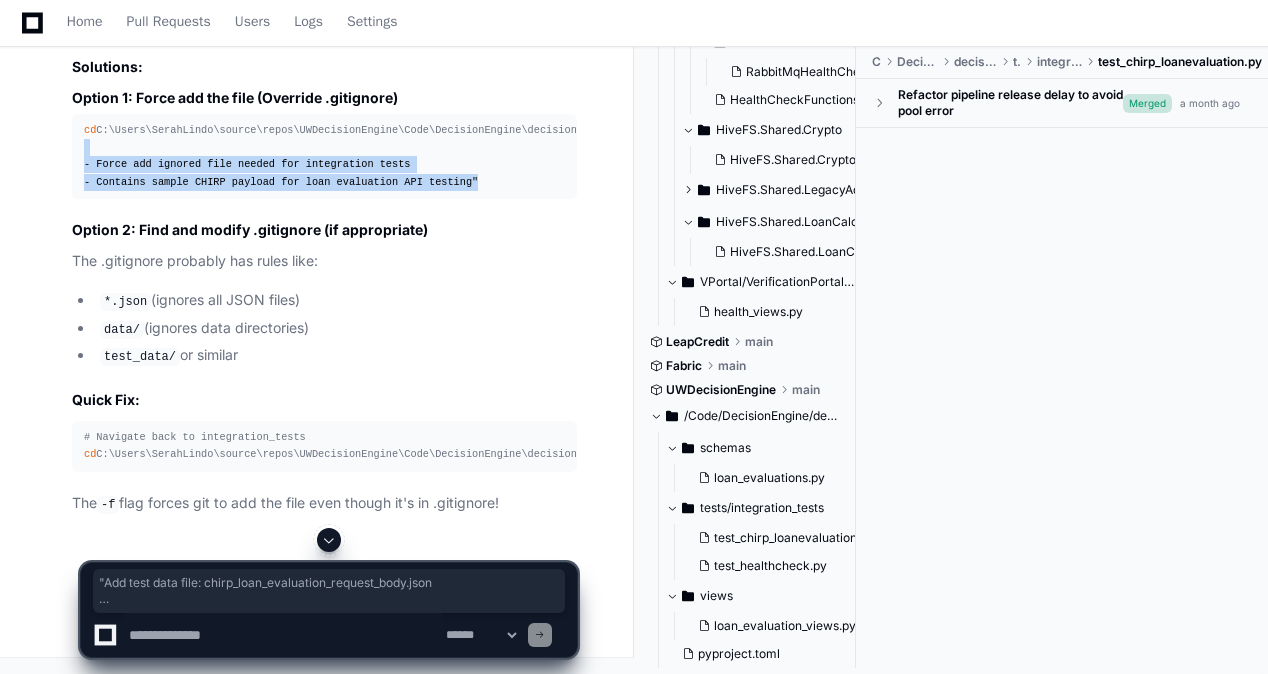 drag, startPoint x: 164, startPoint y: 411, endPoint x: 451, endPoint y: 460, distance: 291.1529 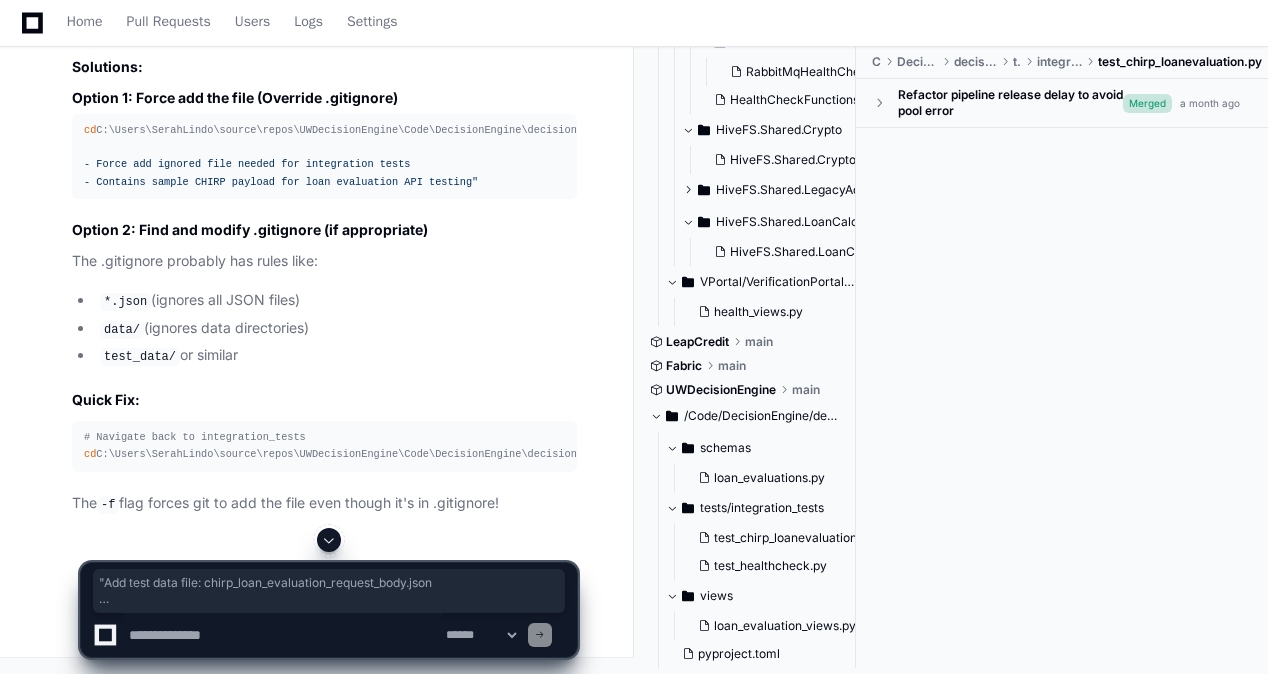 click on "cd  C:\Users\SerahLindo\source\repos\UWDecisionEngine\Code\DecisionEngine\decision -engine \tests\integration_tests
# Force add the ignored file
git add  -f  .\data\chirp_loan_evaluation_request_body.json
# Check it's now staged
git status
# Commit it
git commit  -m   "Add test data file: chirp_loan_evaluation_request_body.json
- Force add ignored file needed for integration tests
- Contains sample CHIRP payload for loan evaluation API testing"" 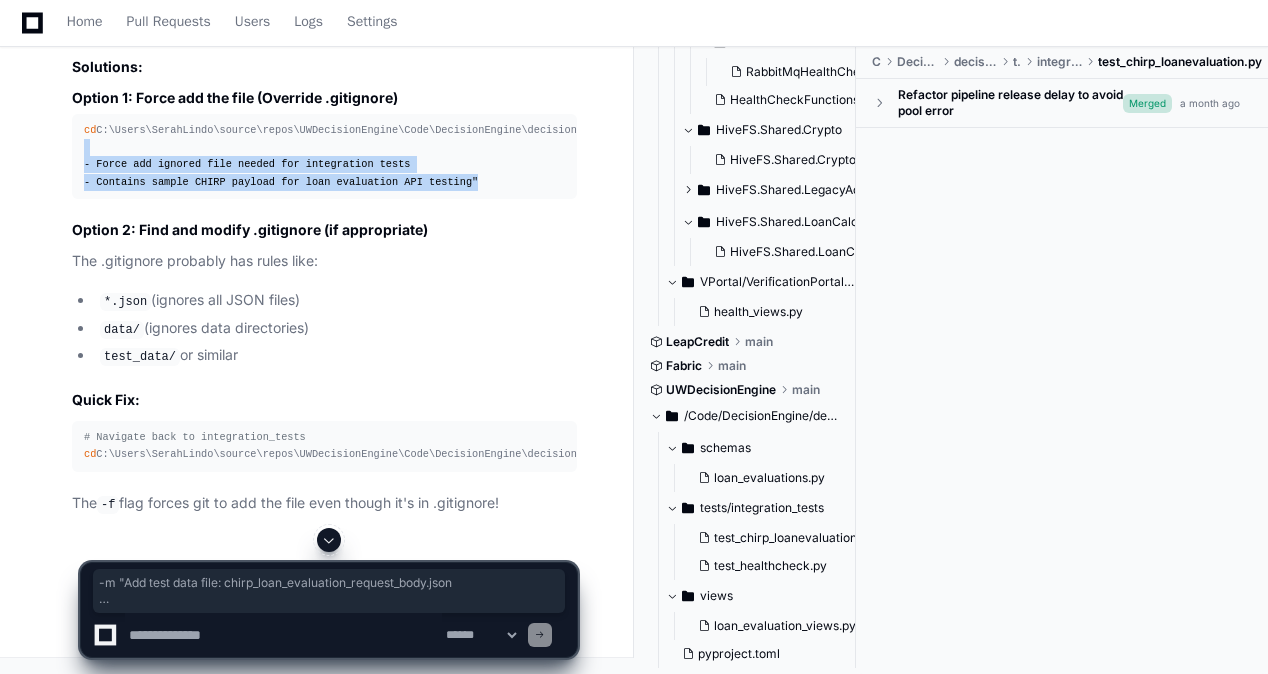 drag, startPoint x: 146, startPoint y: 412, endPoint x: 455, endPoint y: 471, distance: 314.58228 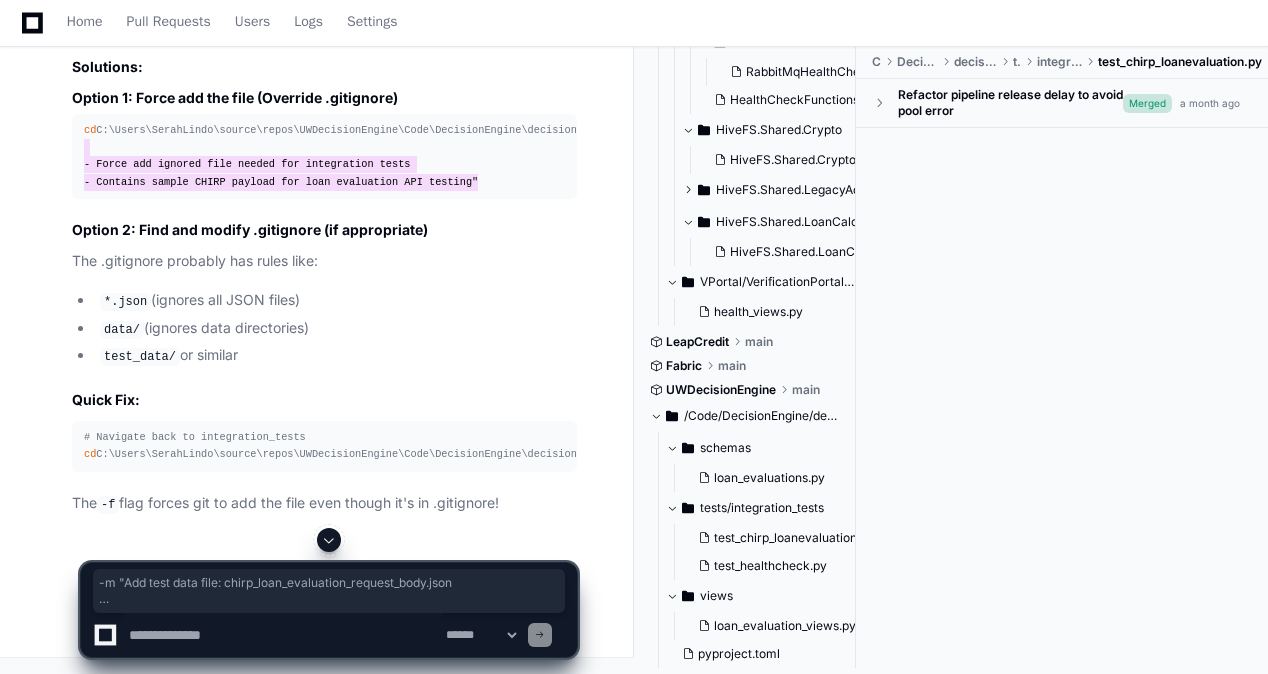 scroll, scrollTop: 204712, scrollLeft: 0, axis: vertical 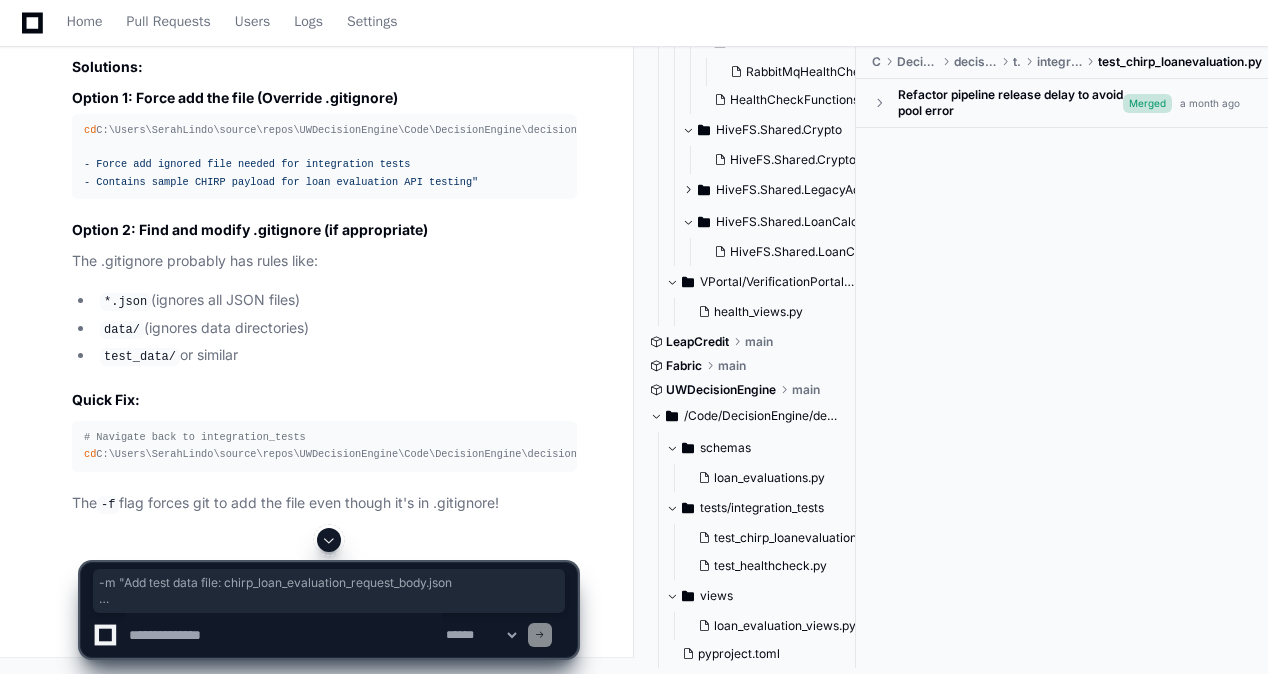click on "Found the problem!  🎯
The key line is:
PS> git  check-ignore  .\data\chirp_loan_evaluation_request_body.json
".\data\chirp_loan_evaluation_request_body.json"
This means  the file is being ignored by .gitignore rules . That's why  git status  shows "working tree clean" and  git add  doesn't work.
Find the .gitignore rule:
# Check for gitignore files in parent directories
Get-Content  ..\..\.gitignore  -ErrorAction  SilentlyContinue
Get-Content  ..\..\..\.gitignore  -ErrorAction  SilentlyContinue
Get-Content  ..\..\..\..\.gitignore  -ErrorAction  SilentlyContinue
# Go to repository root and check
cd  C:\Users\SerahLindo\source\repos\UWDecisionEngine
Get-Content  .gitignore
Solutions:
Option 1: Force add the file (Override .gitignore)
cd  C:\Users\SerahLindo\source\repos\UWDecisionEngine\Code\DecisionEngine\decision -engine \tests\integration_tests
# Force add the ignored file
git add  -f  .\data\chirp_loan_evaluation_request_body.json
# Check it's now staged
git status
-m" 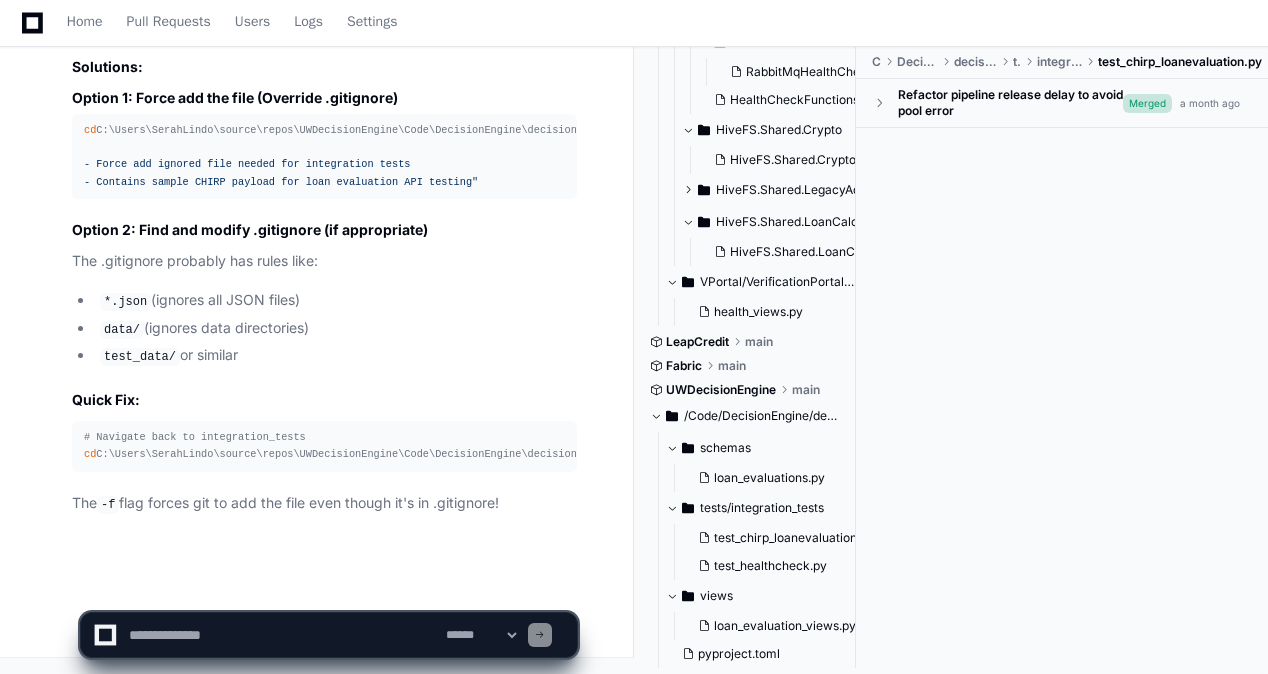 scroll, scrollTop: 204912, scrollLeft: 0, axis: vertical 